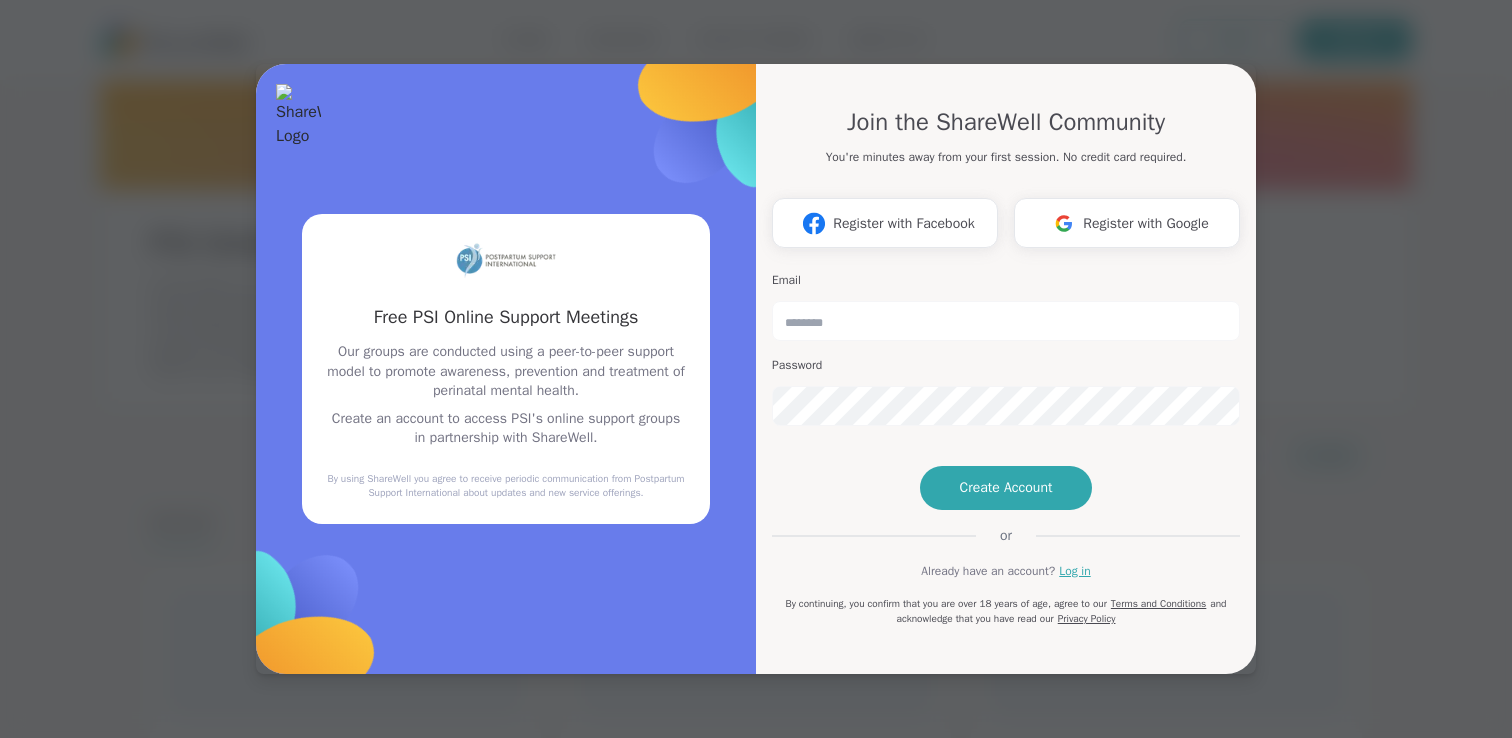 scroll, scrollTop: 0, scrollLeft: 0, axis: both 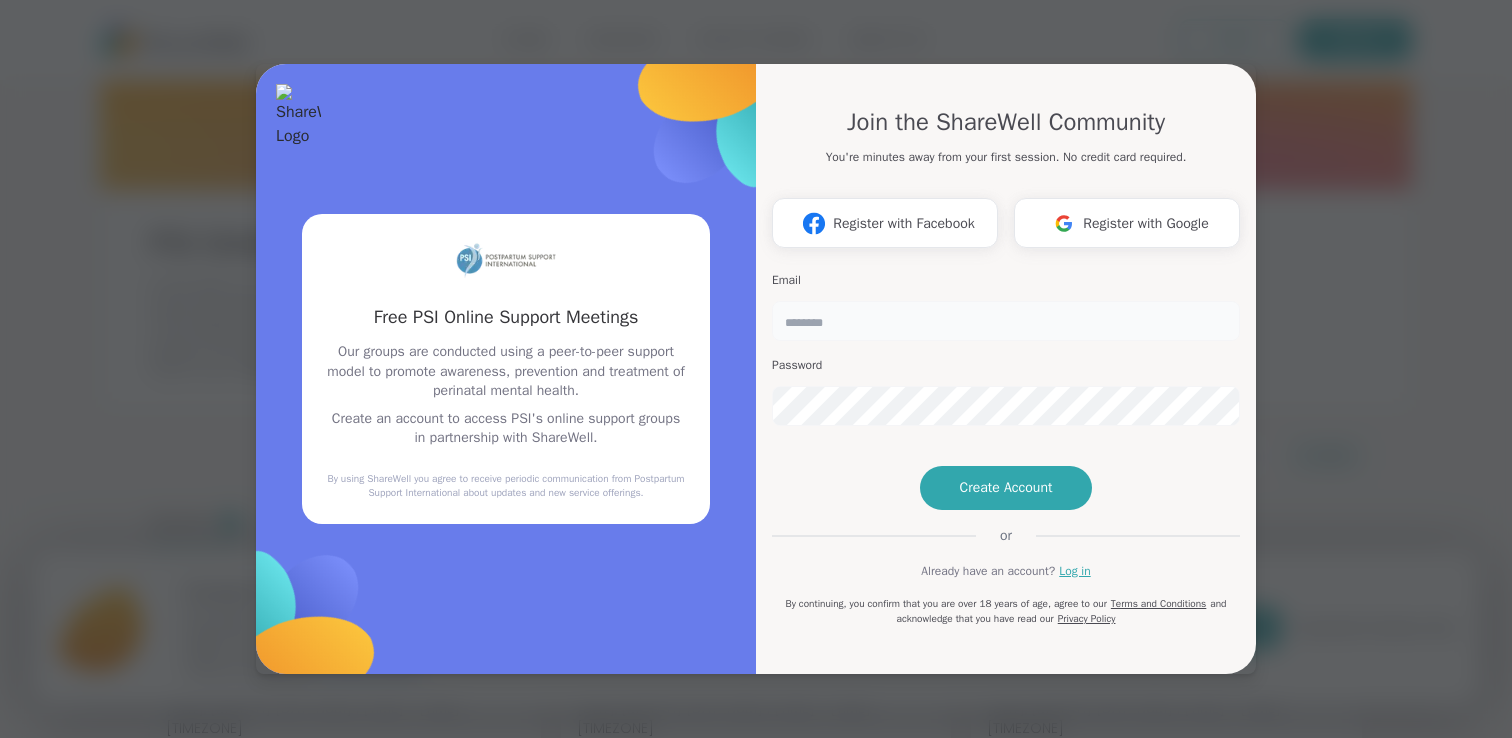 click at bounding box center [1006, 321] 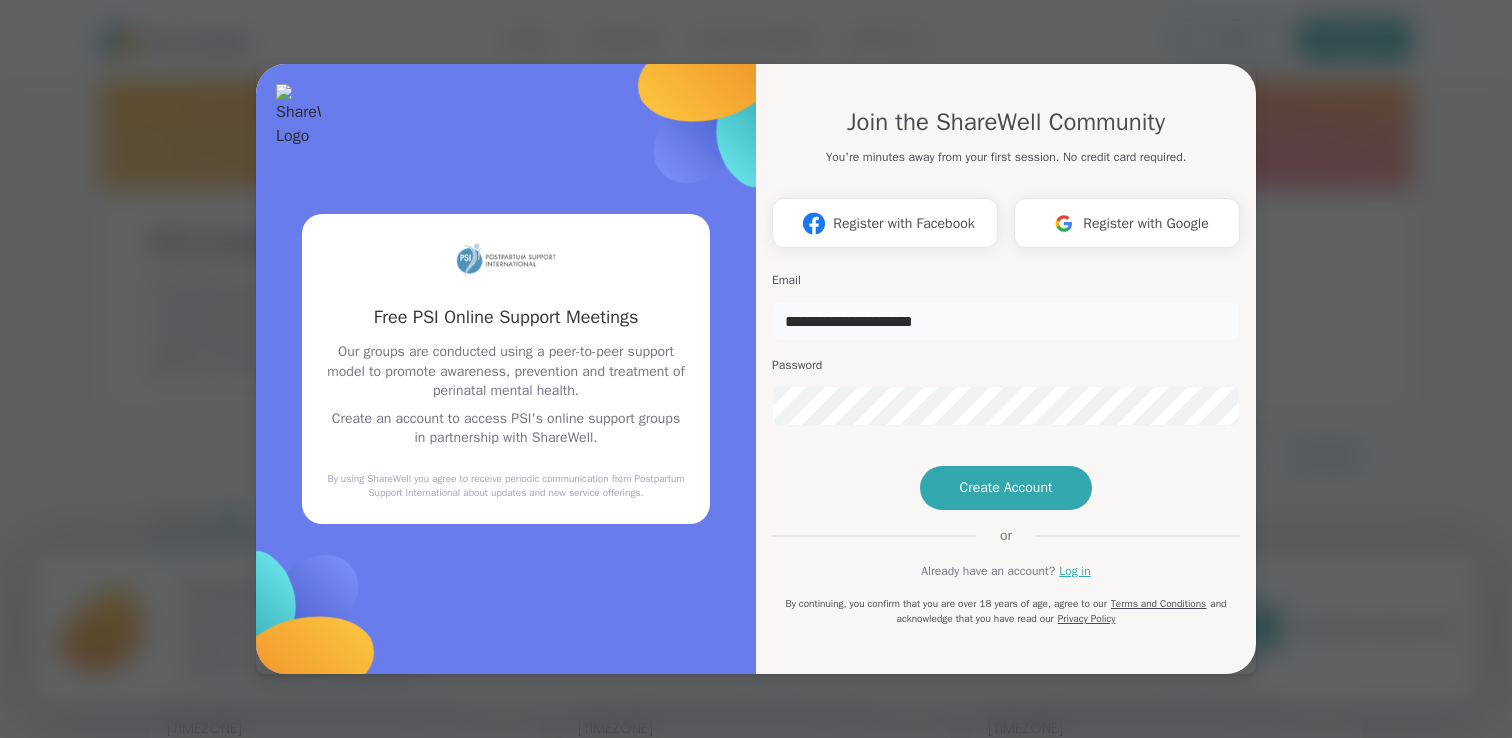 type on "**********" 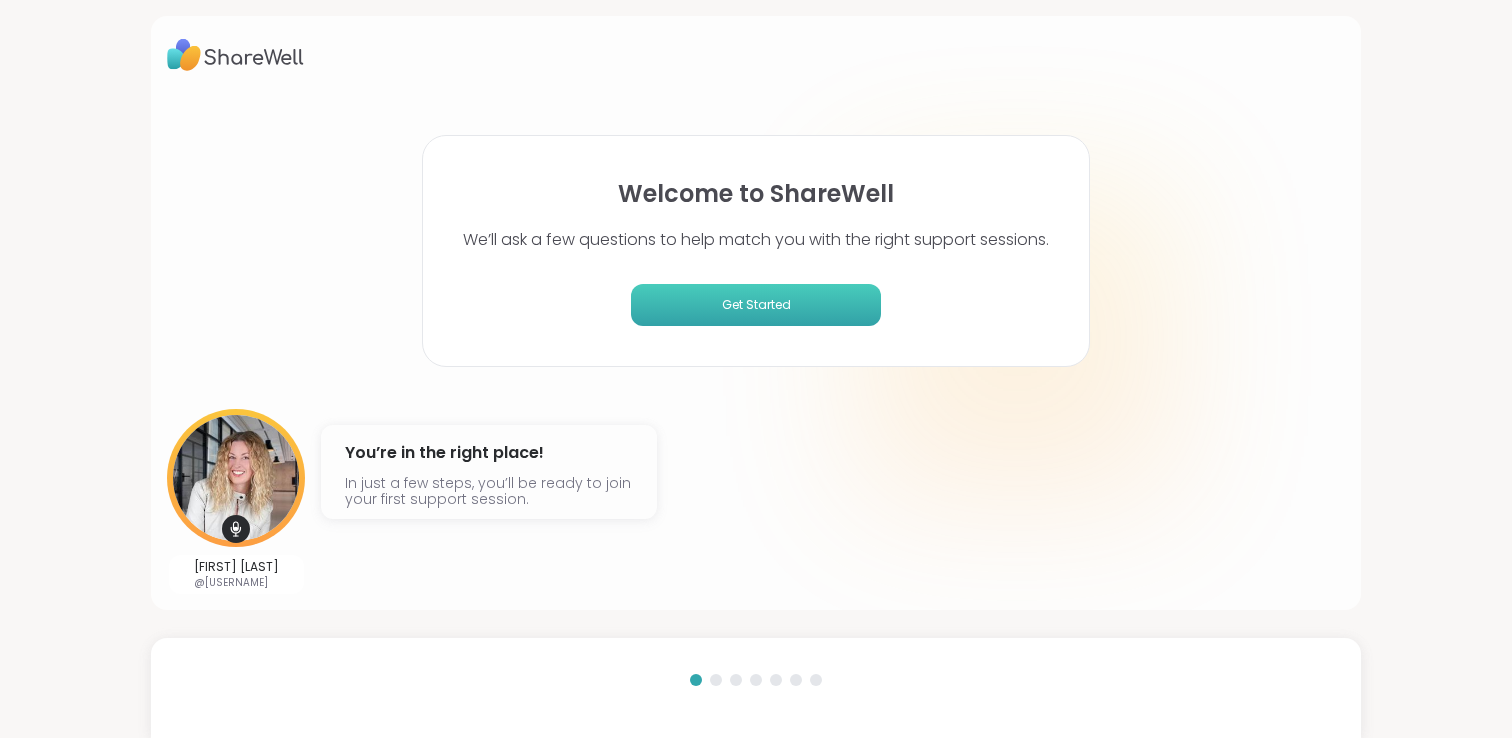 click on "Get Started" at bounding box center [756, 305] 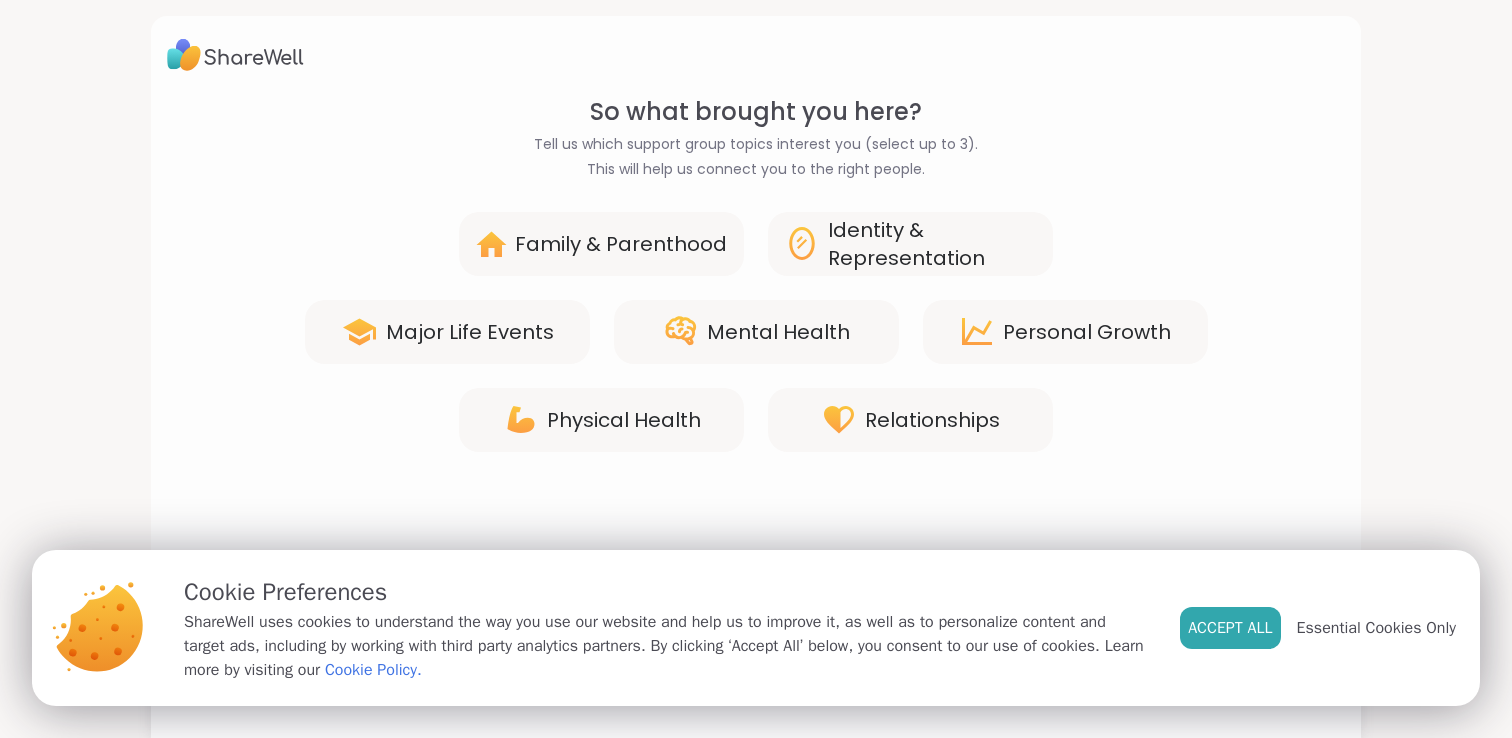 click on "Family & Parenthood" at bounding box center [621, 244] 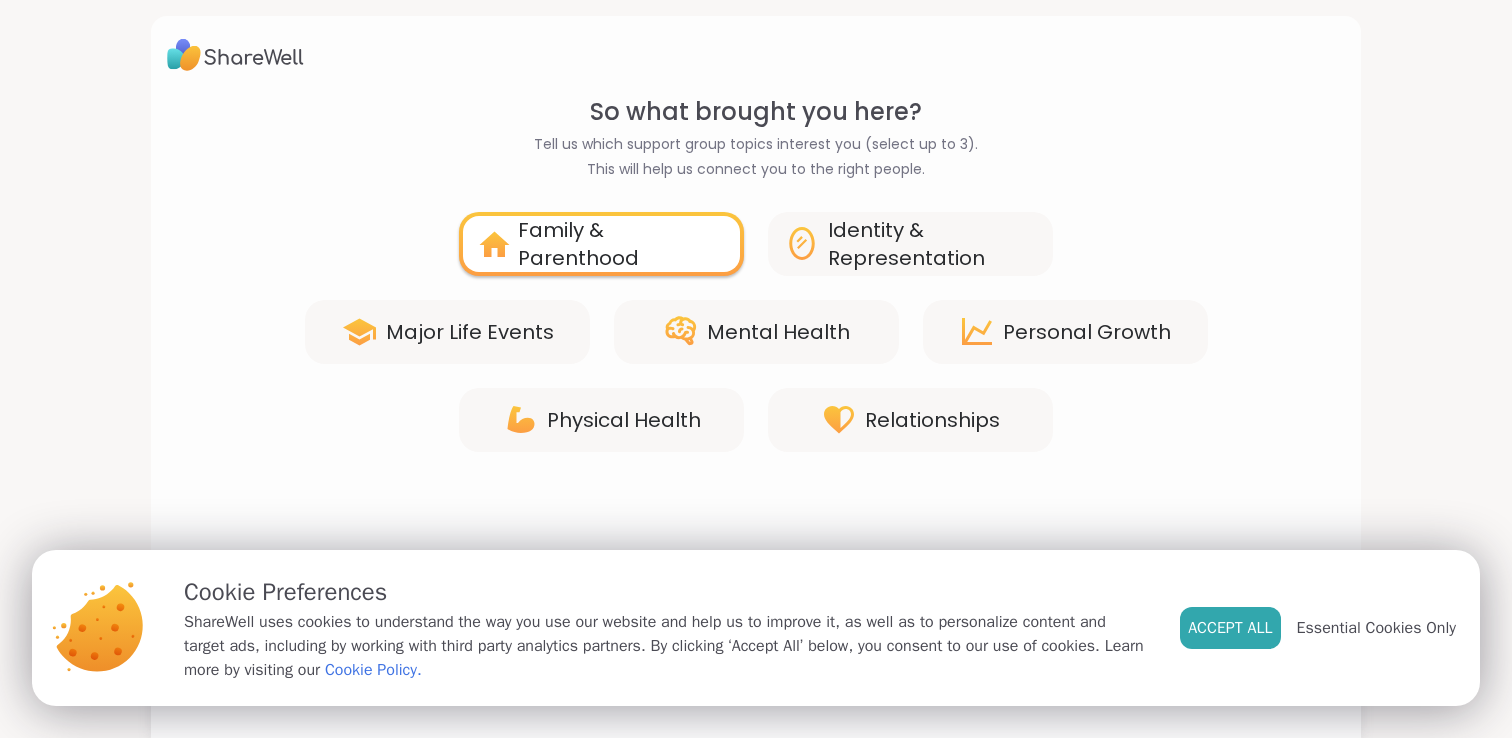 click on "Major Life Events" at bounding box center [470, 332] 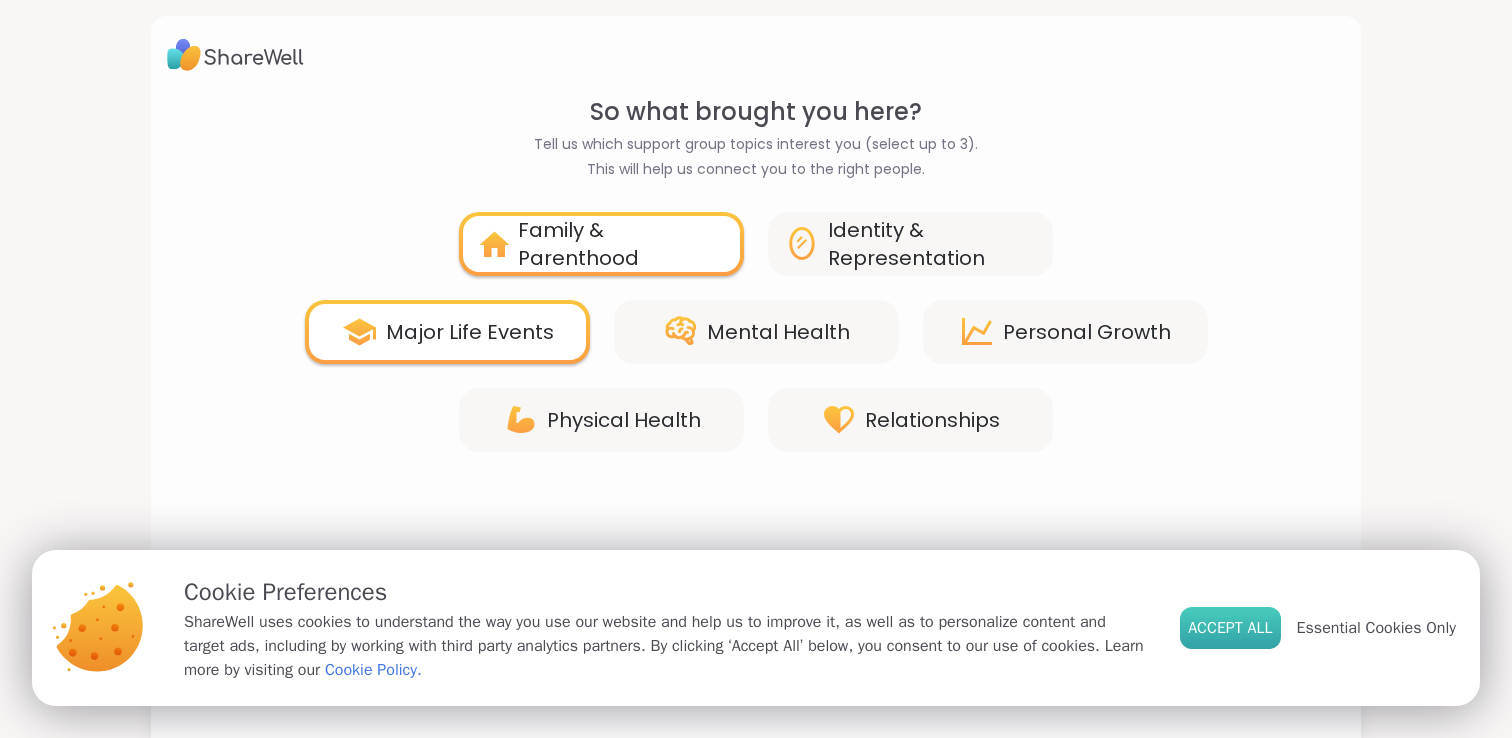 click on "Accept All" at bounding box center (1230, 628) 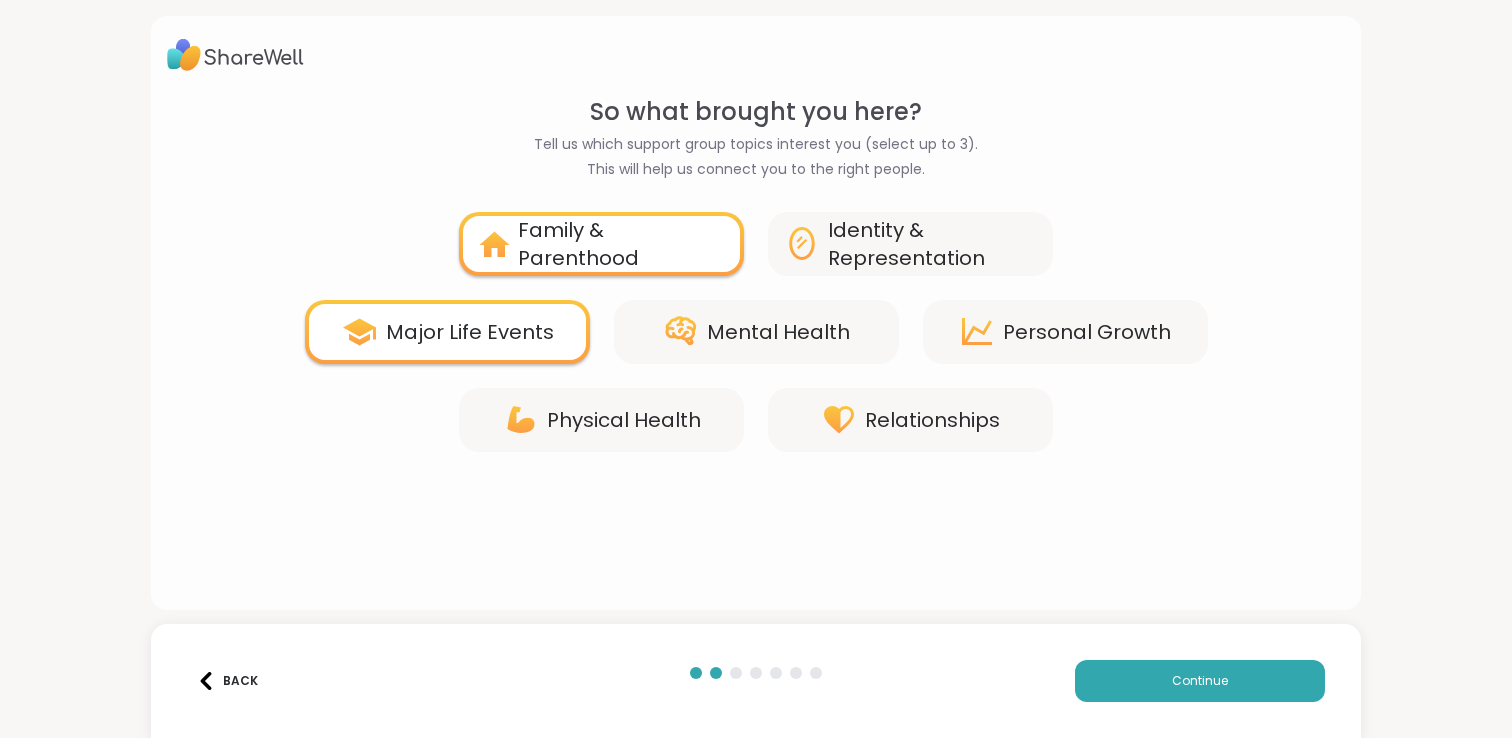 click on "Back Continue" at bounding box center [756, 681] 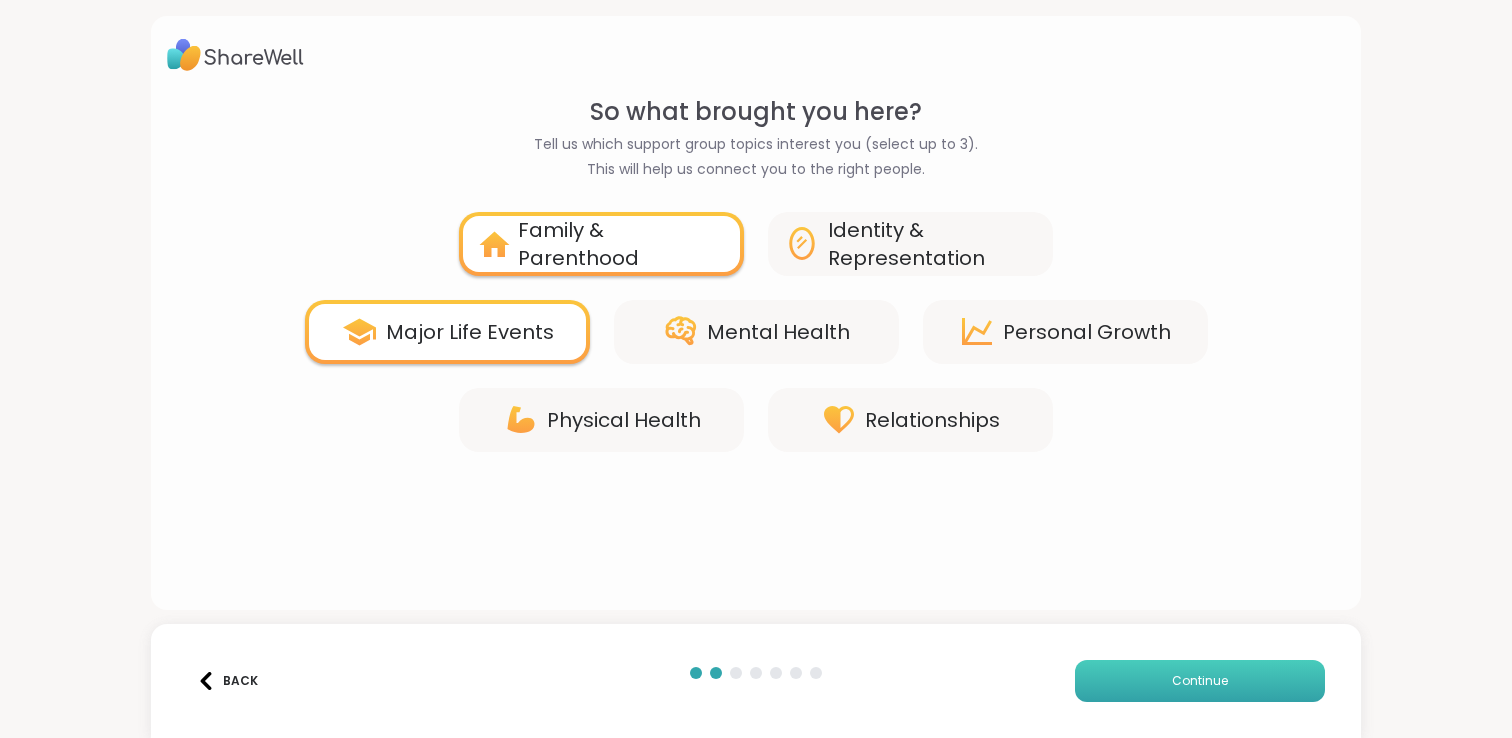 click on "Continue" at bounding box center [1200, 681] 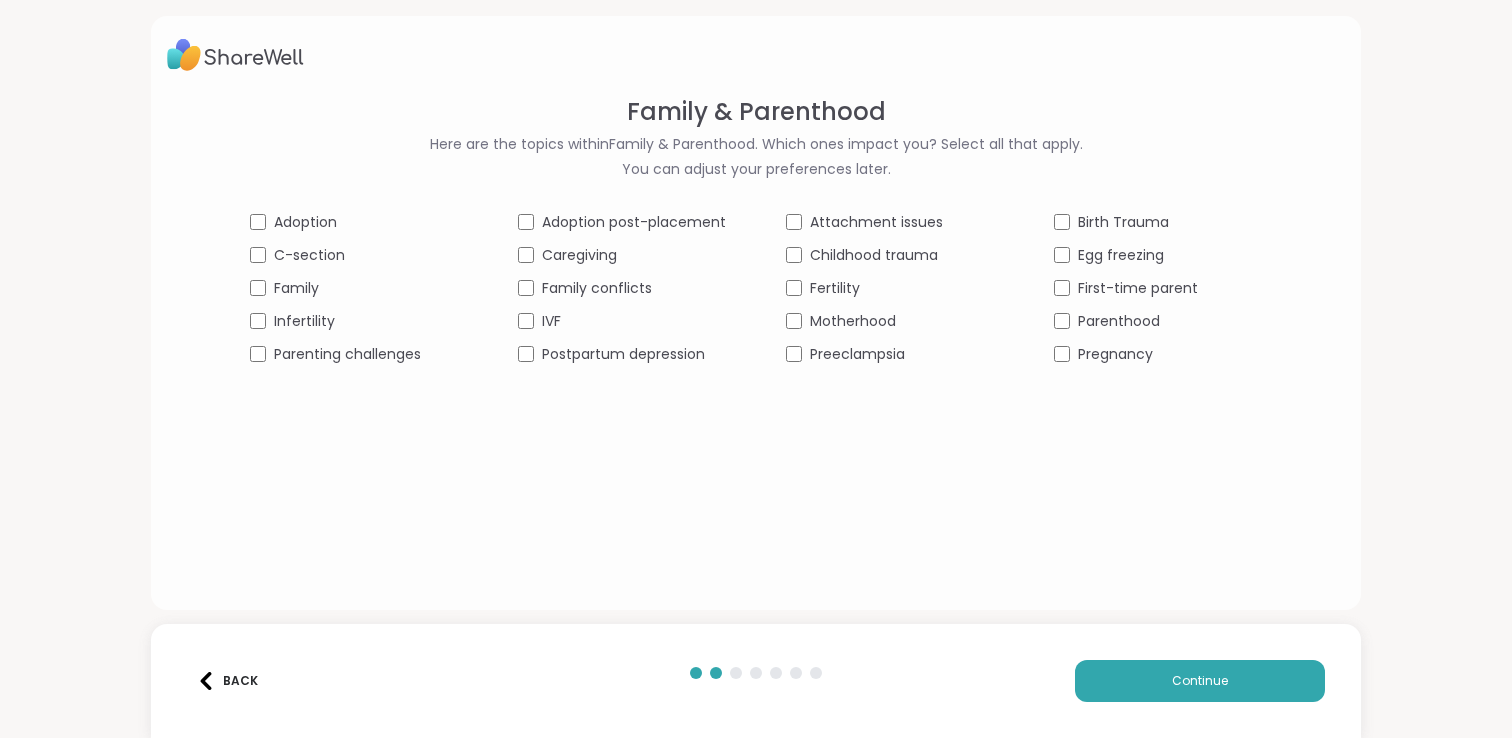 click on "Birth Trauma" at bounding box center [1158, 222] 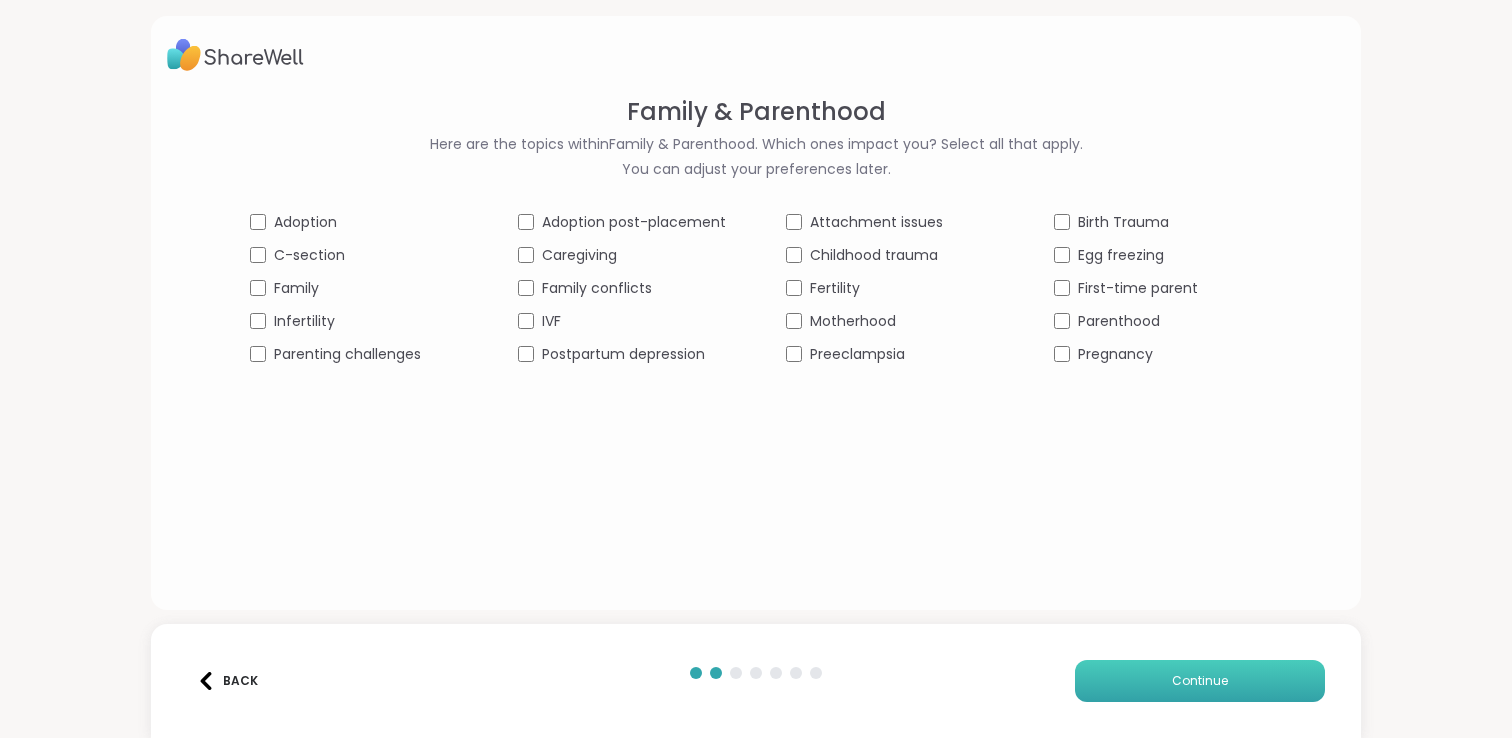 click on "Continue" at bounding box center [1200, 681] 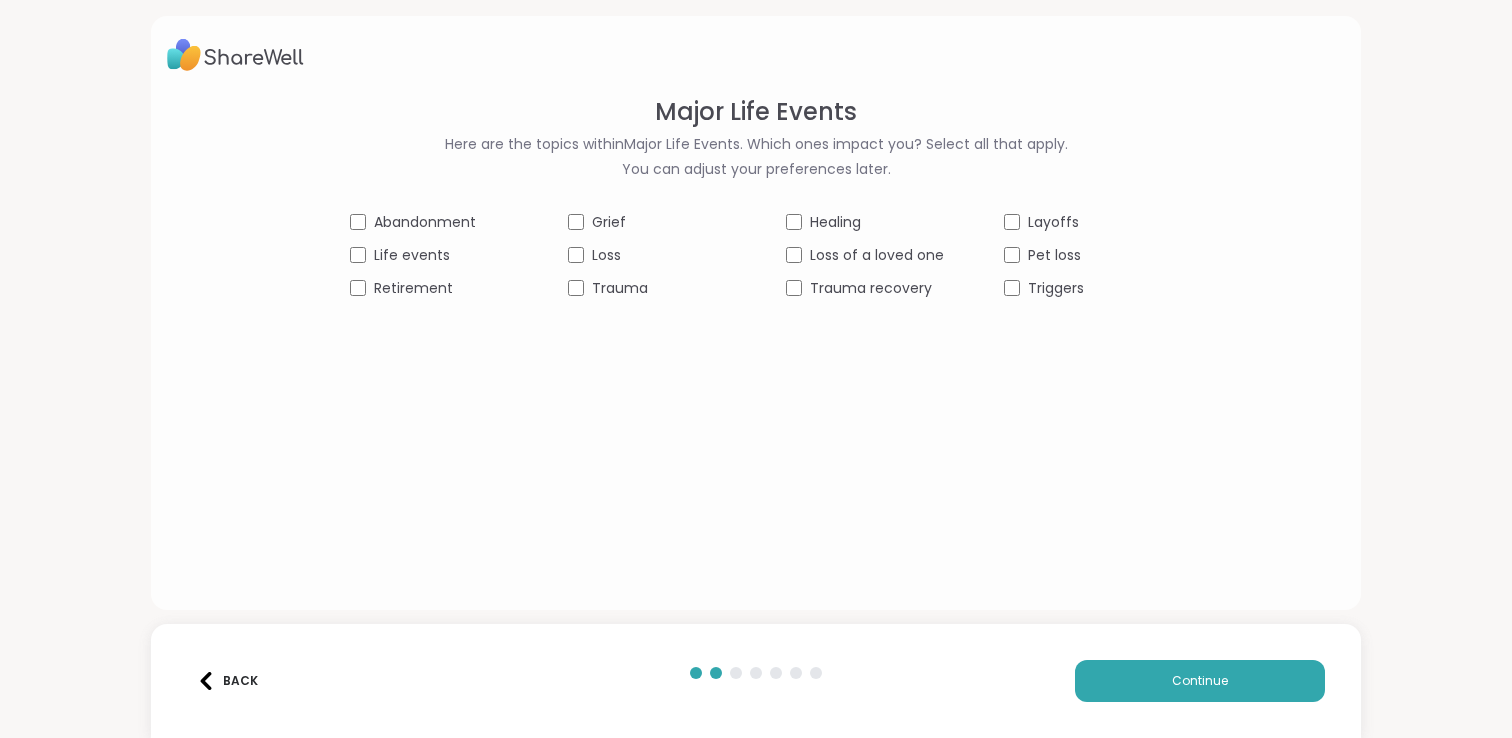 click on "Loss" at bounding box center [606, 255] 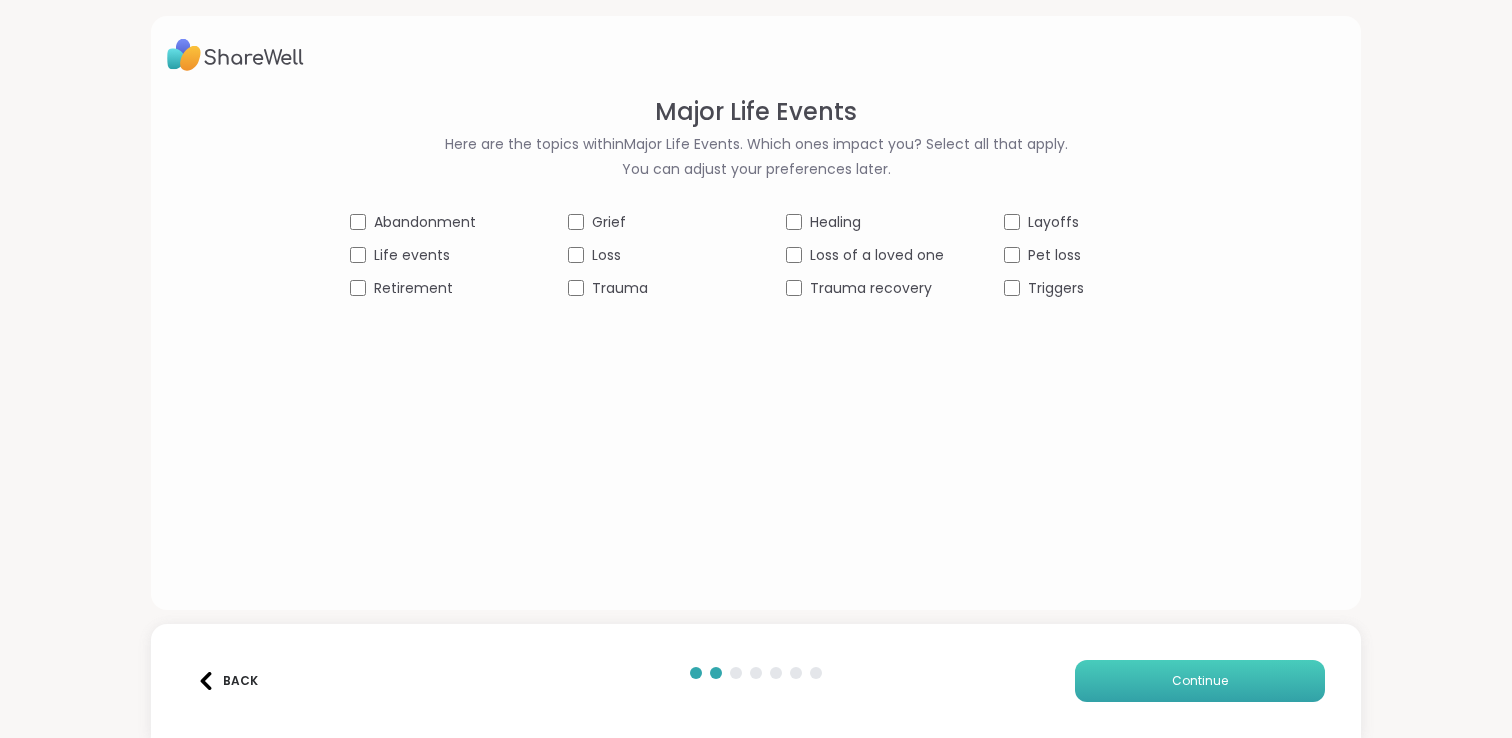 click on "Continue" at bounding box center (1200, 681) 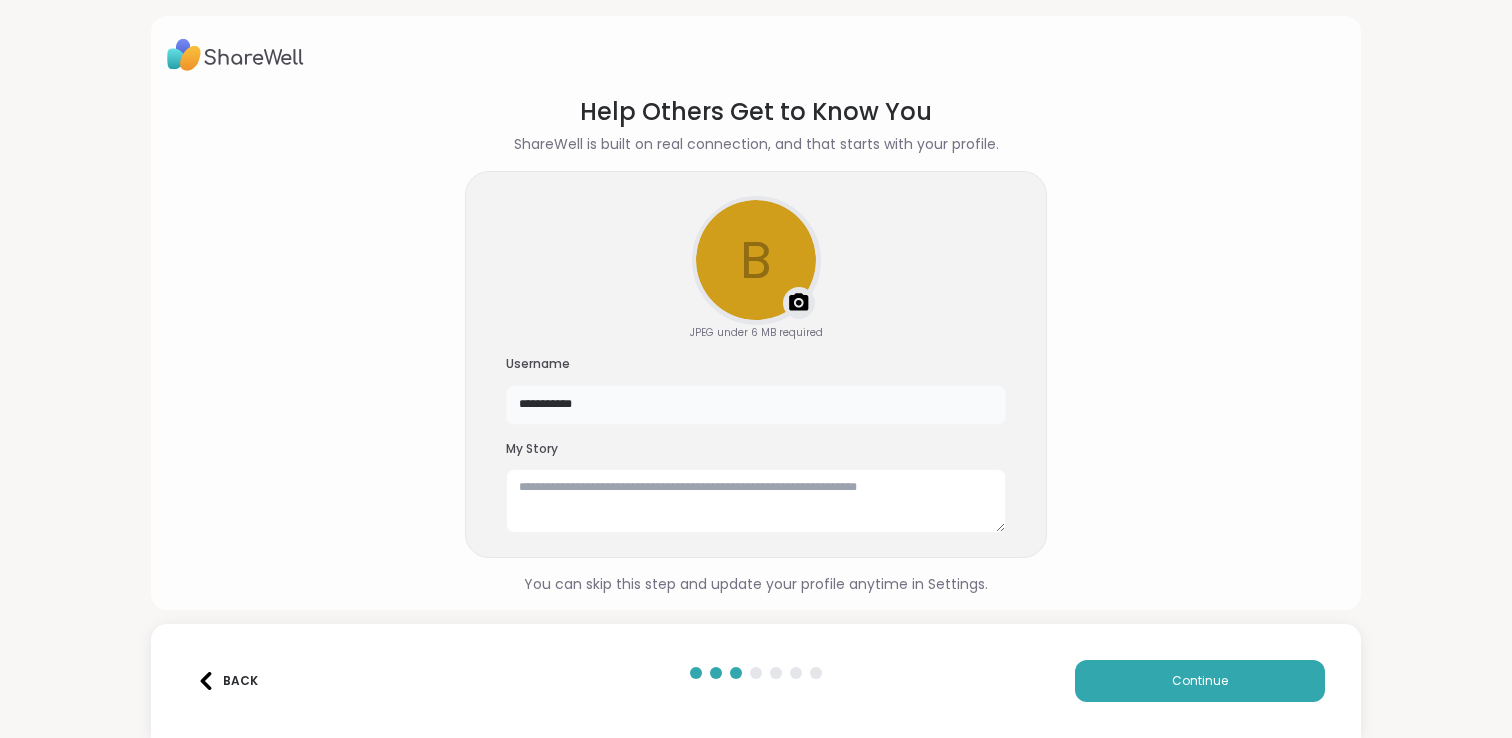 click on "**********" at bounding box center (756, 405) 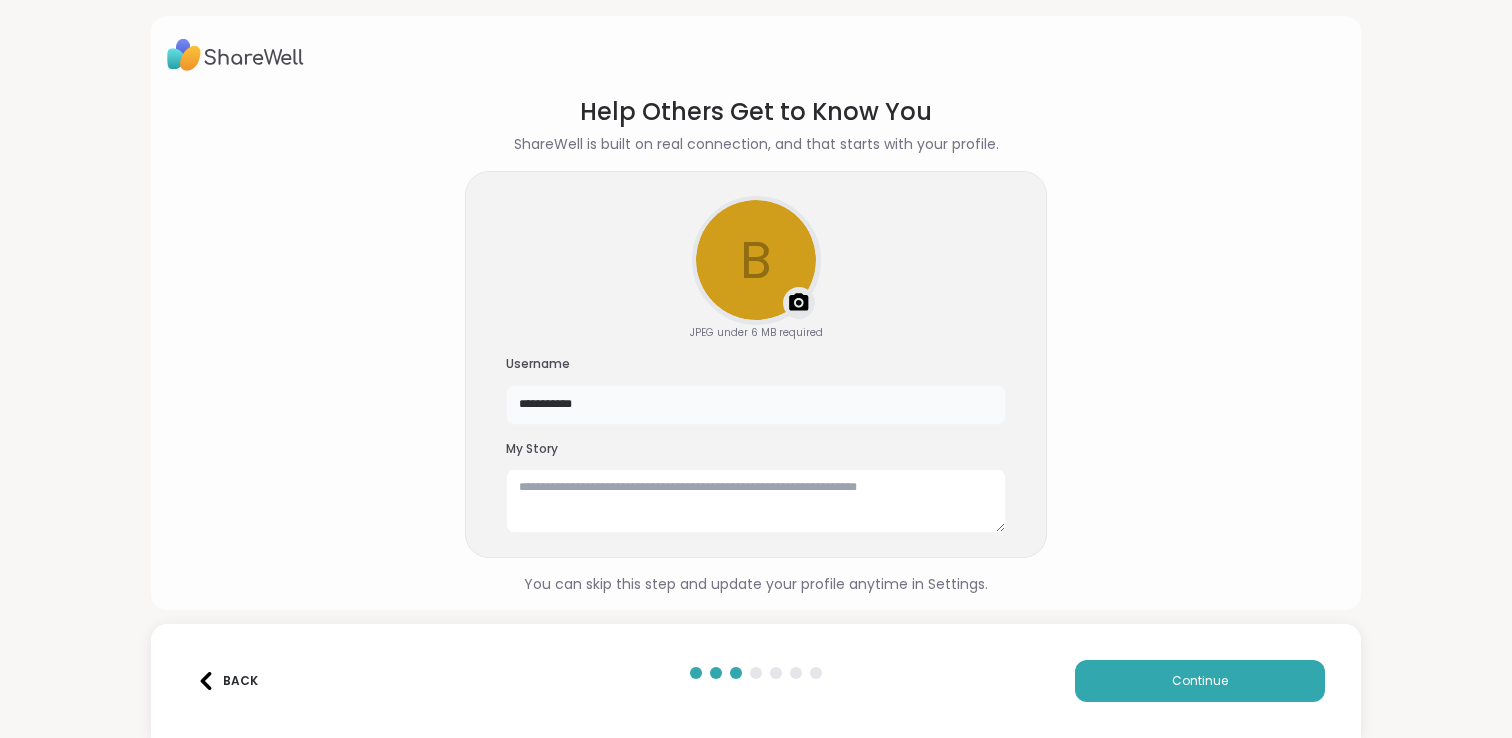 scroll, scrollTop: 1, scrollLeft: 0, axis: vertical 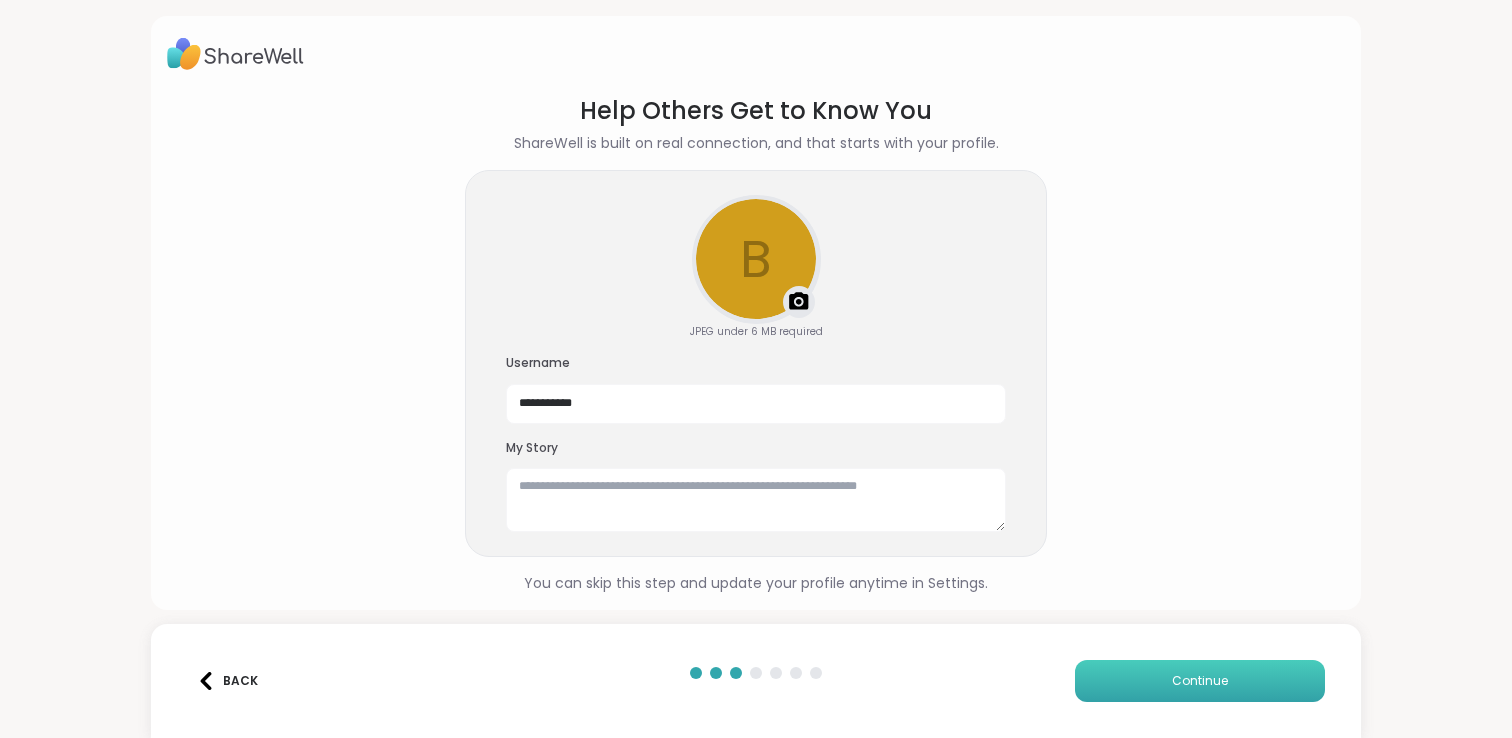 click on "Continue" at bounding box center [1200, 681] 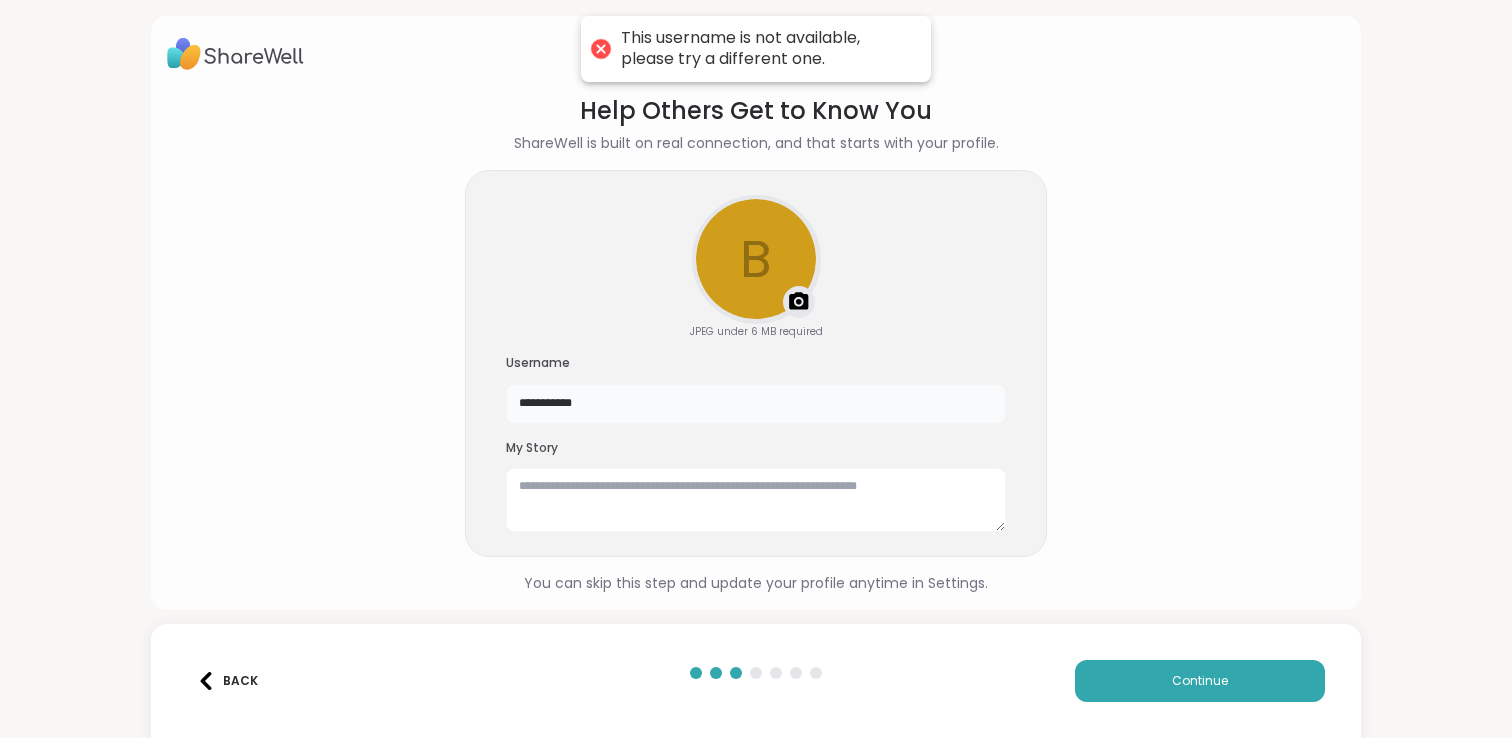 click on "**********" at bounding box center (756, 404) 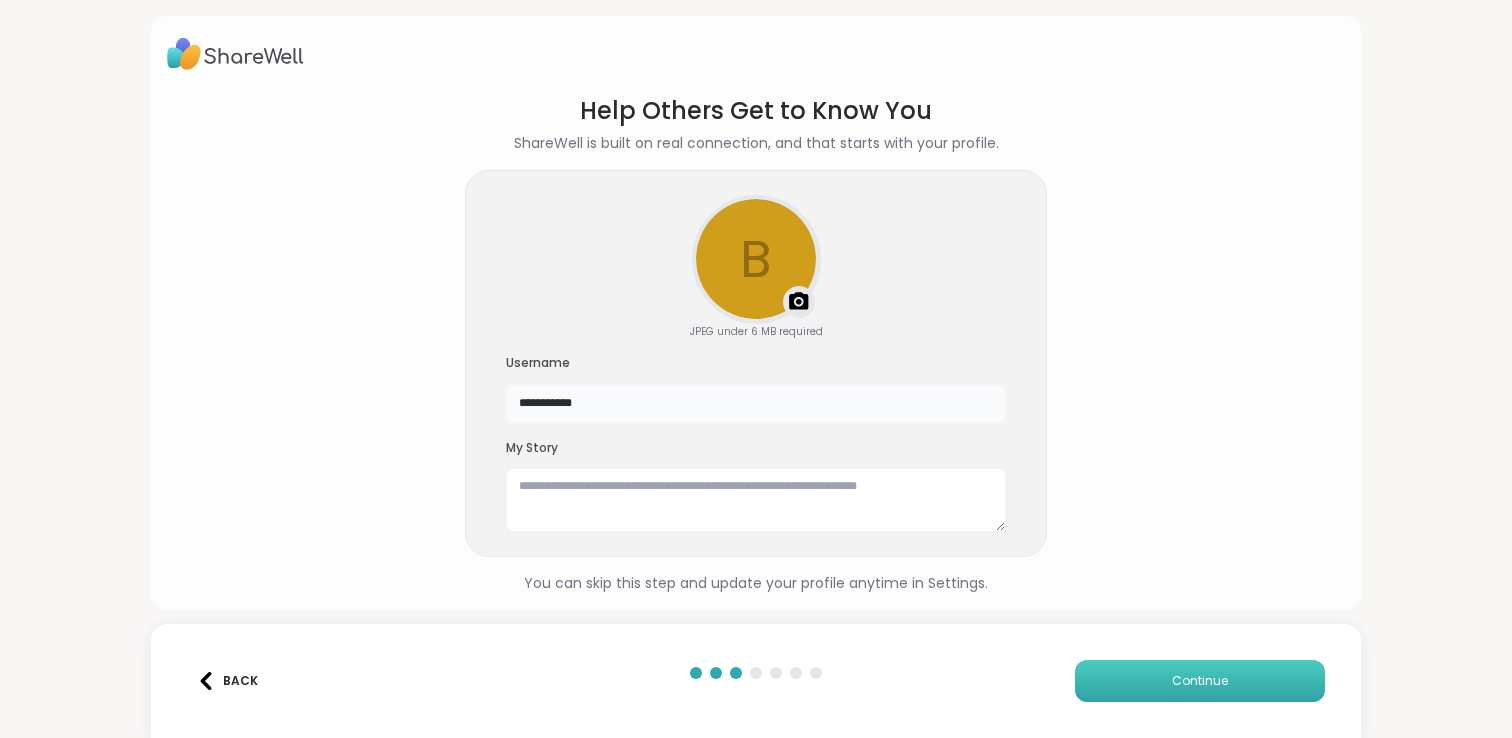 type on "**********" 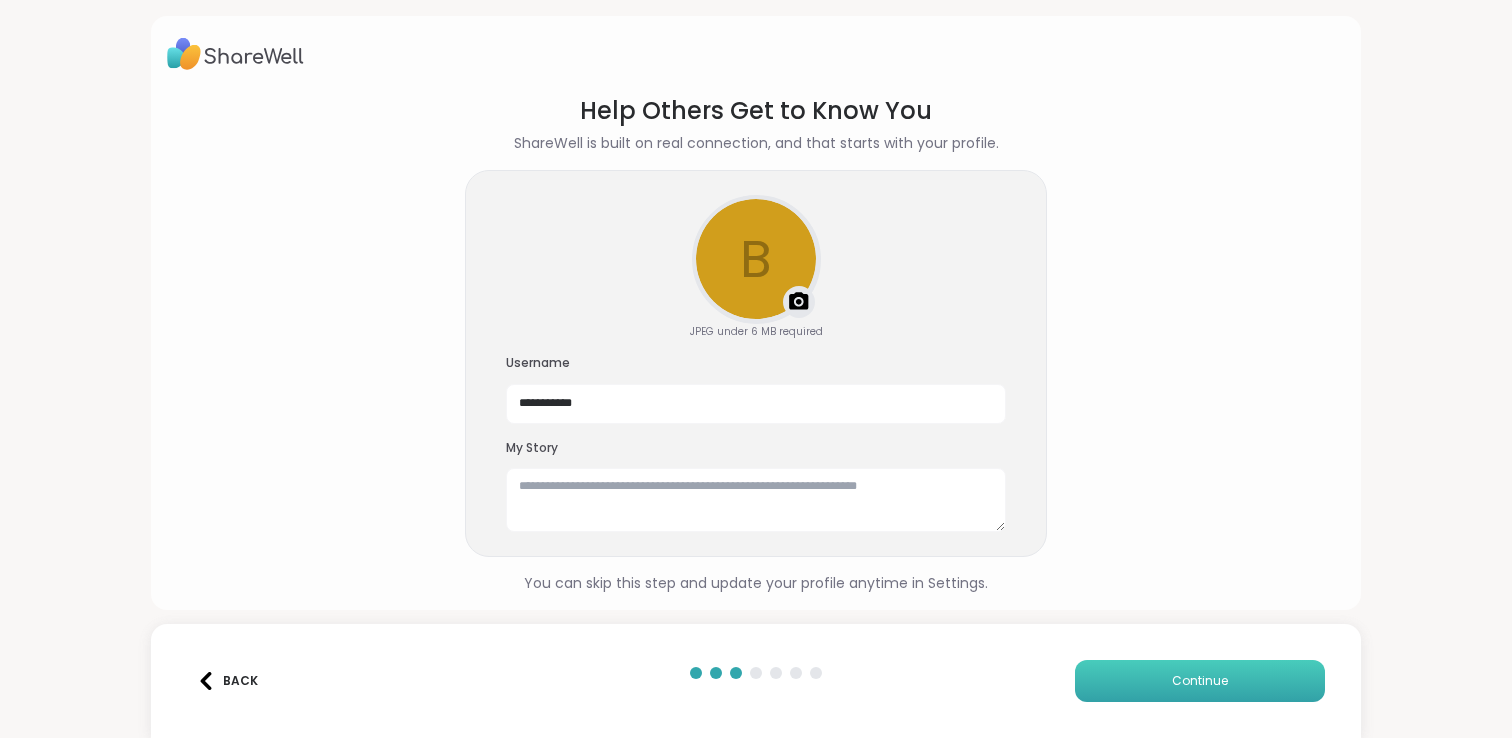 click on "Continue" at bounding box center [1200, 681] 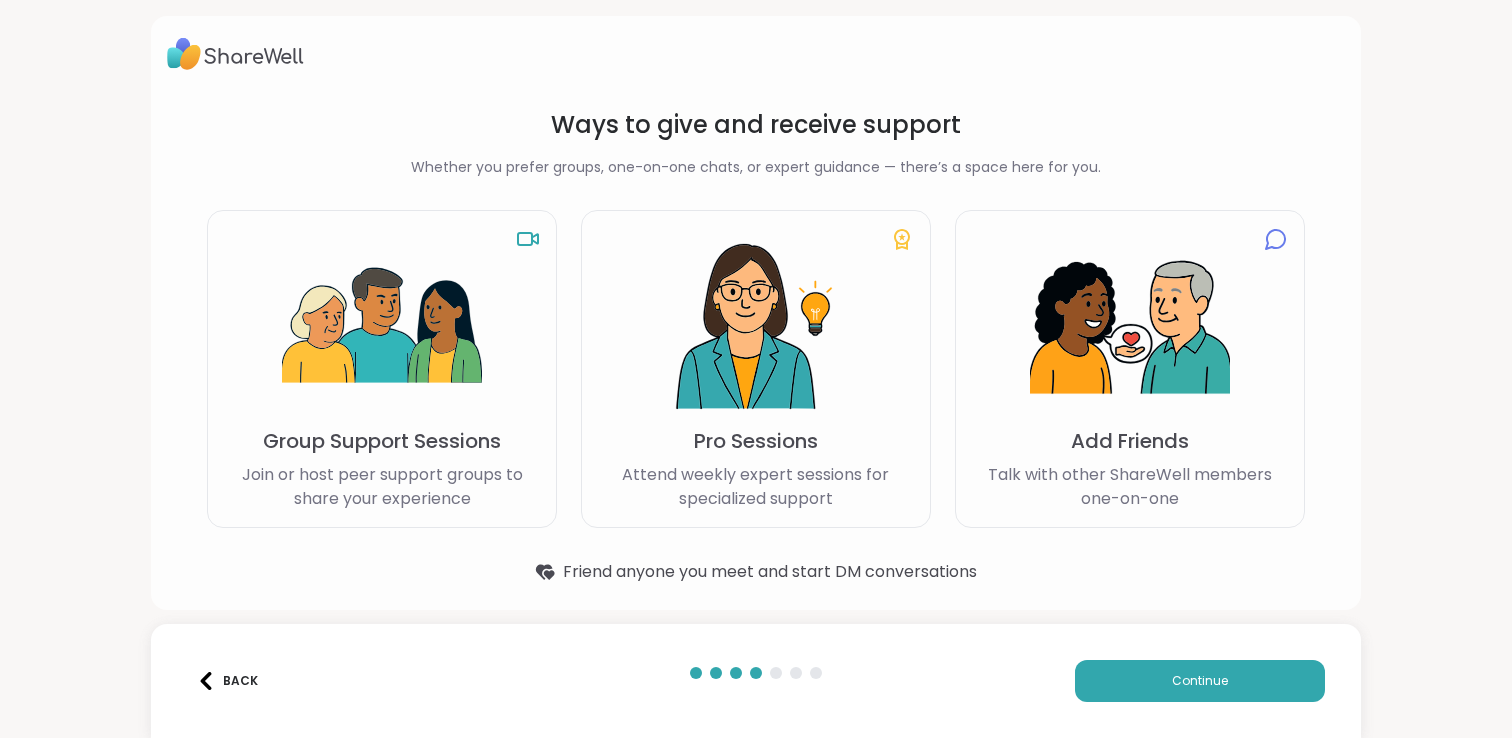 scroll, scrollTop: 7, scrollLeft: 0, axis: vertical 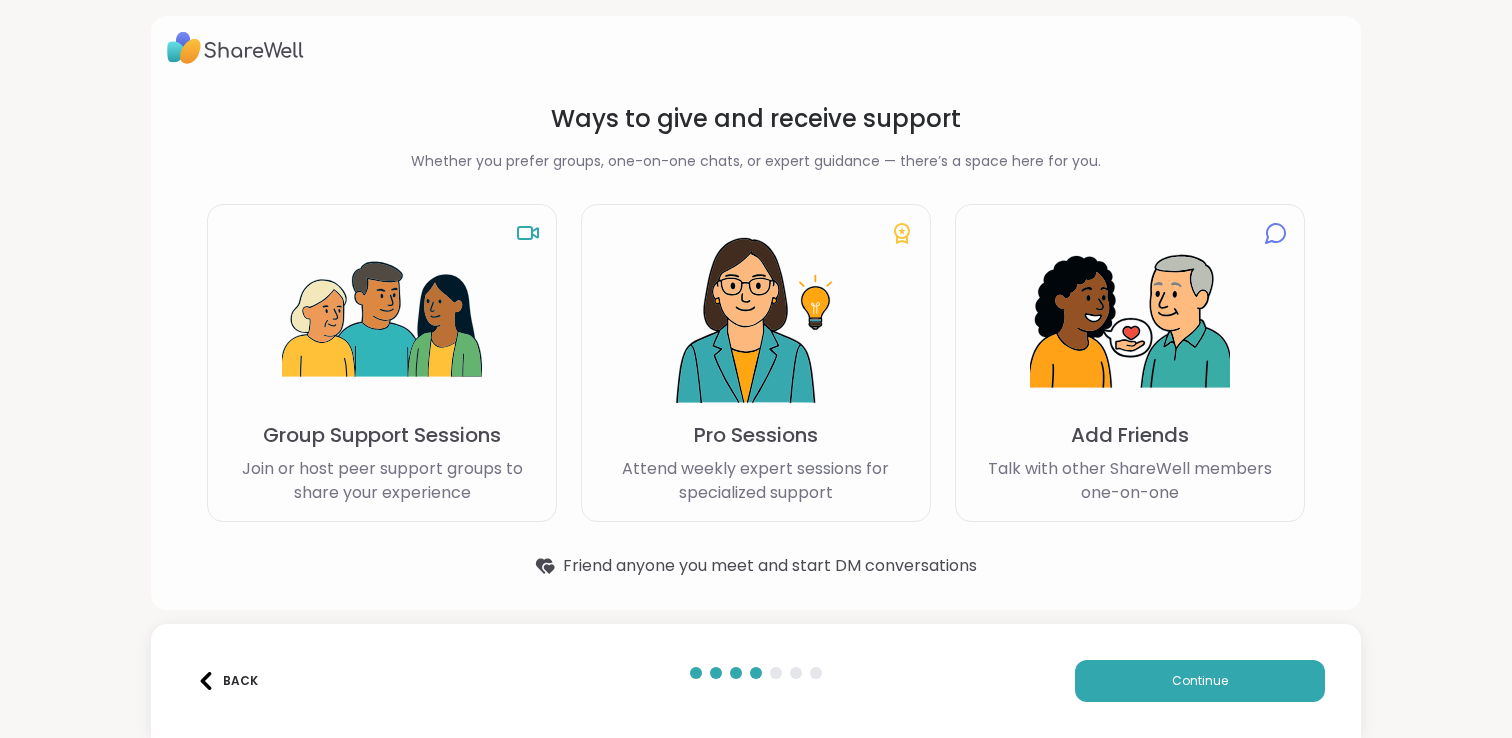 click at bounding box center [382, 321] 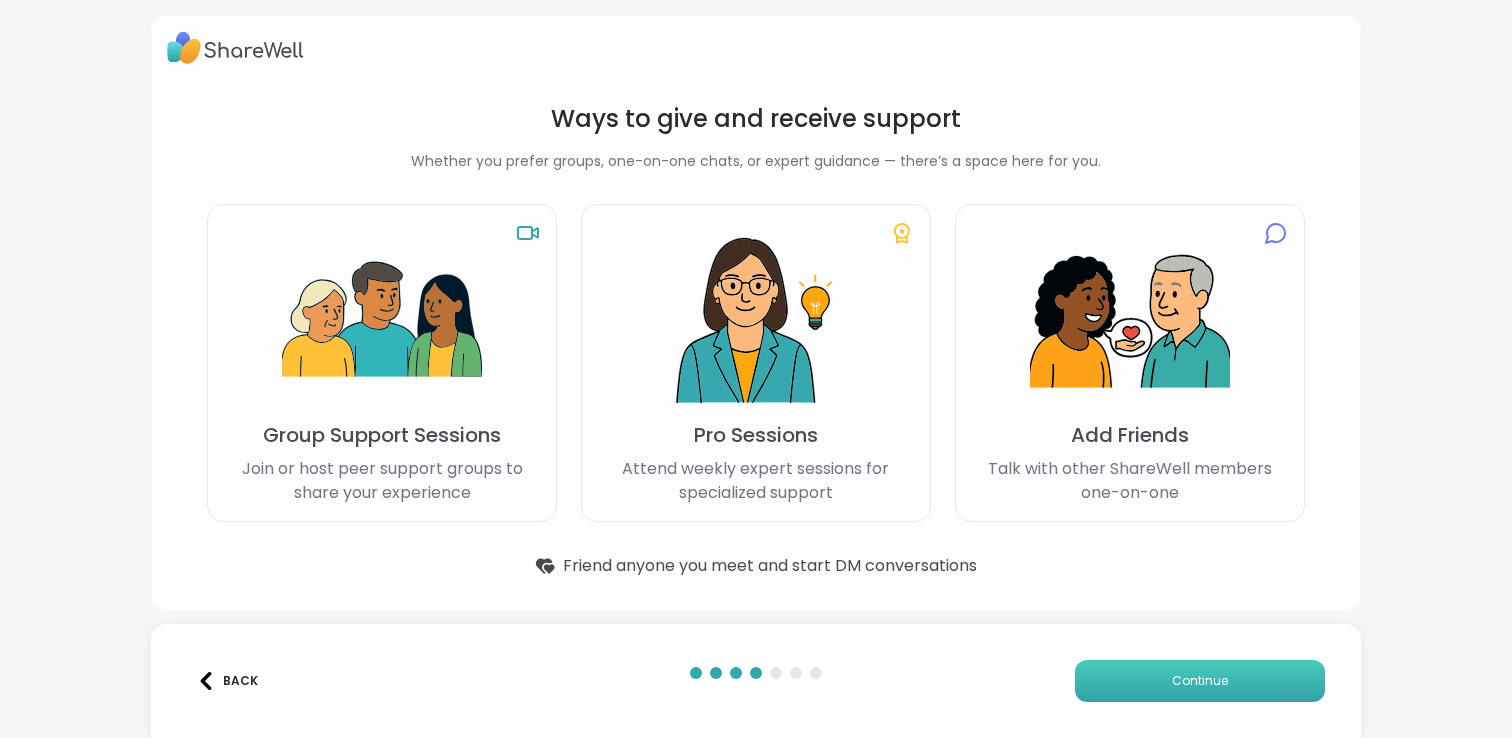 click on "Continue" at bounding box center [1200, 681] 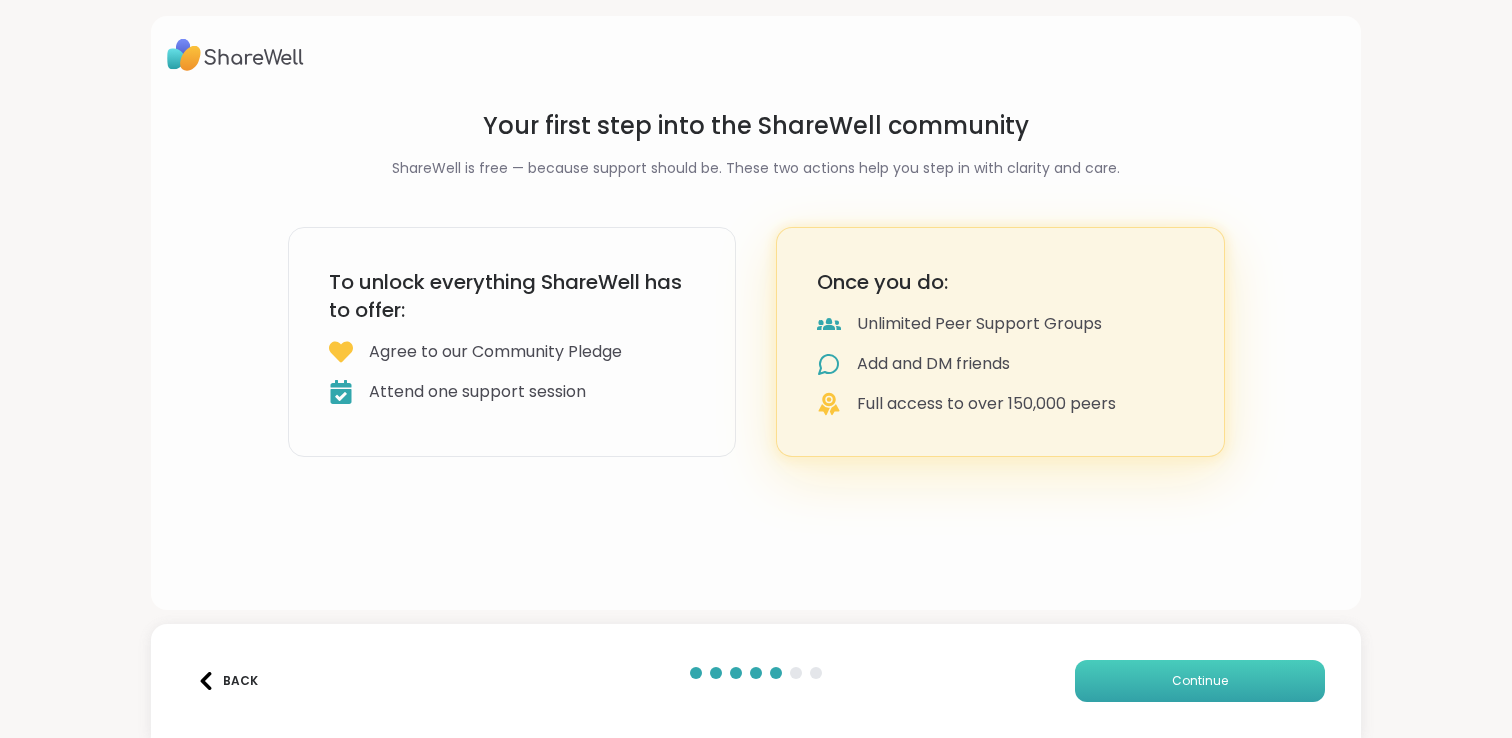 click on "Continue" at bounding box center (1200, 681) 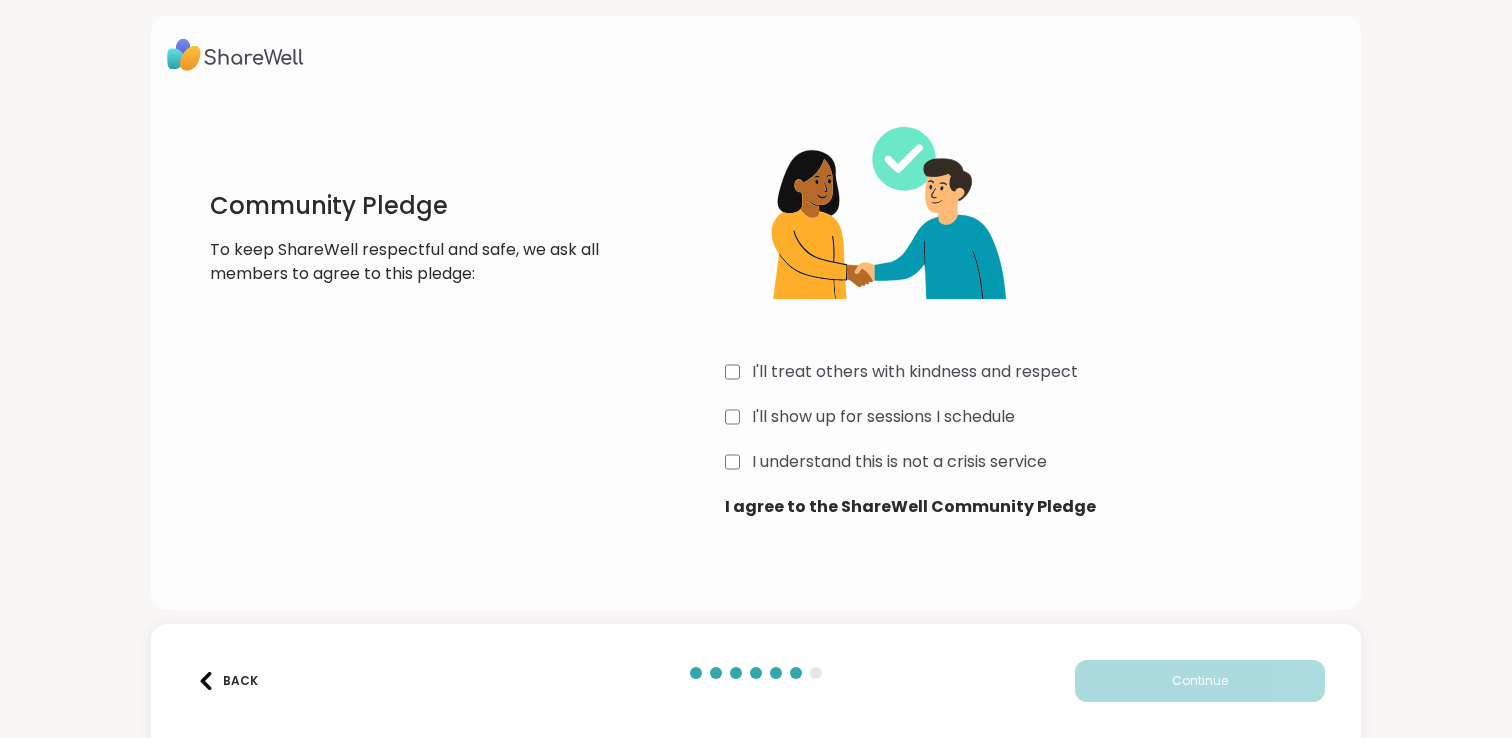 click on "I'll treat others with kindness and respect" at bounding box center (915, 372) 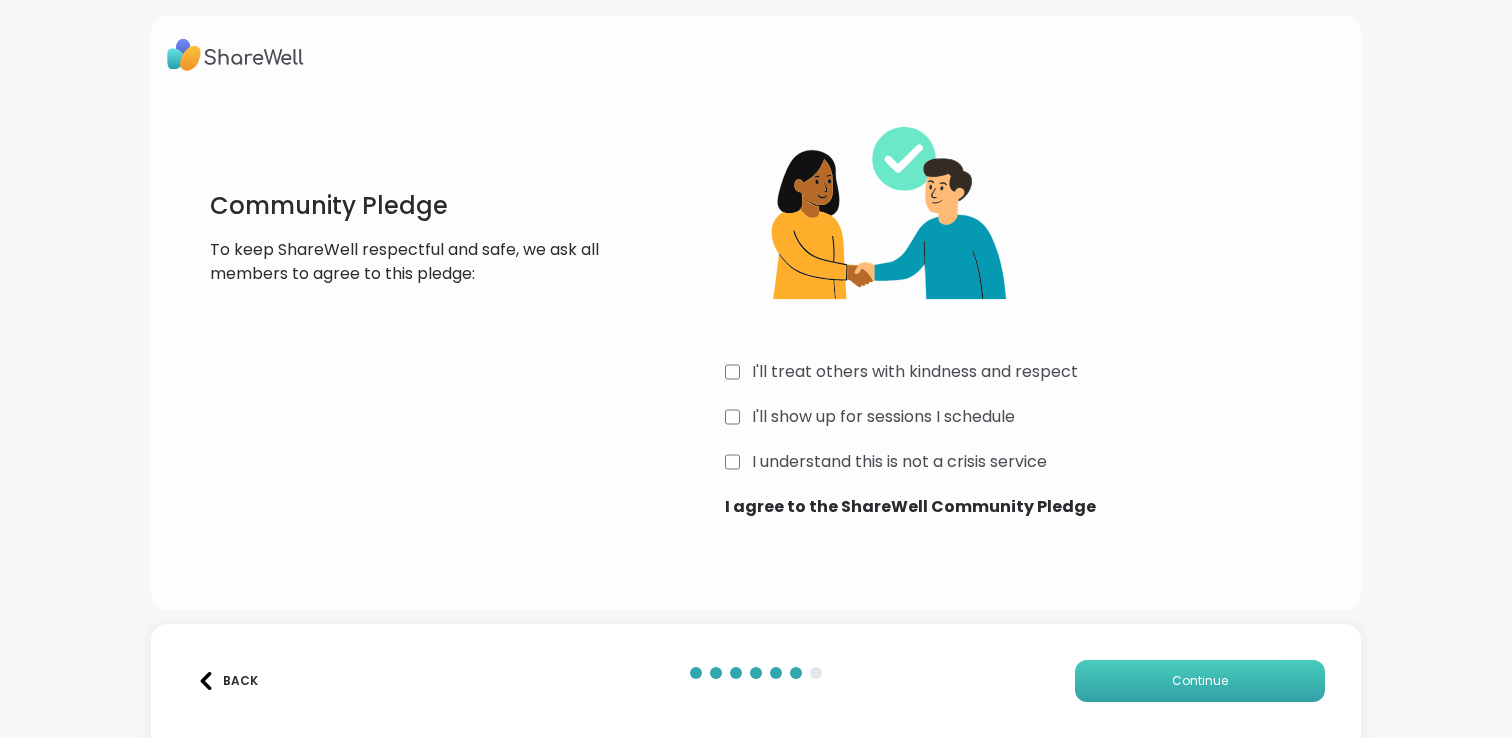 click on "Continue" at bounding box center [1200, 681] 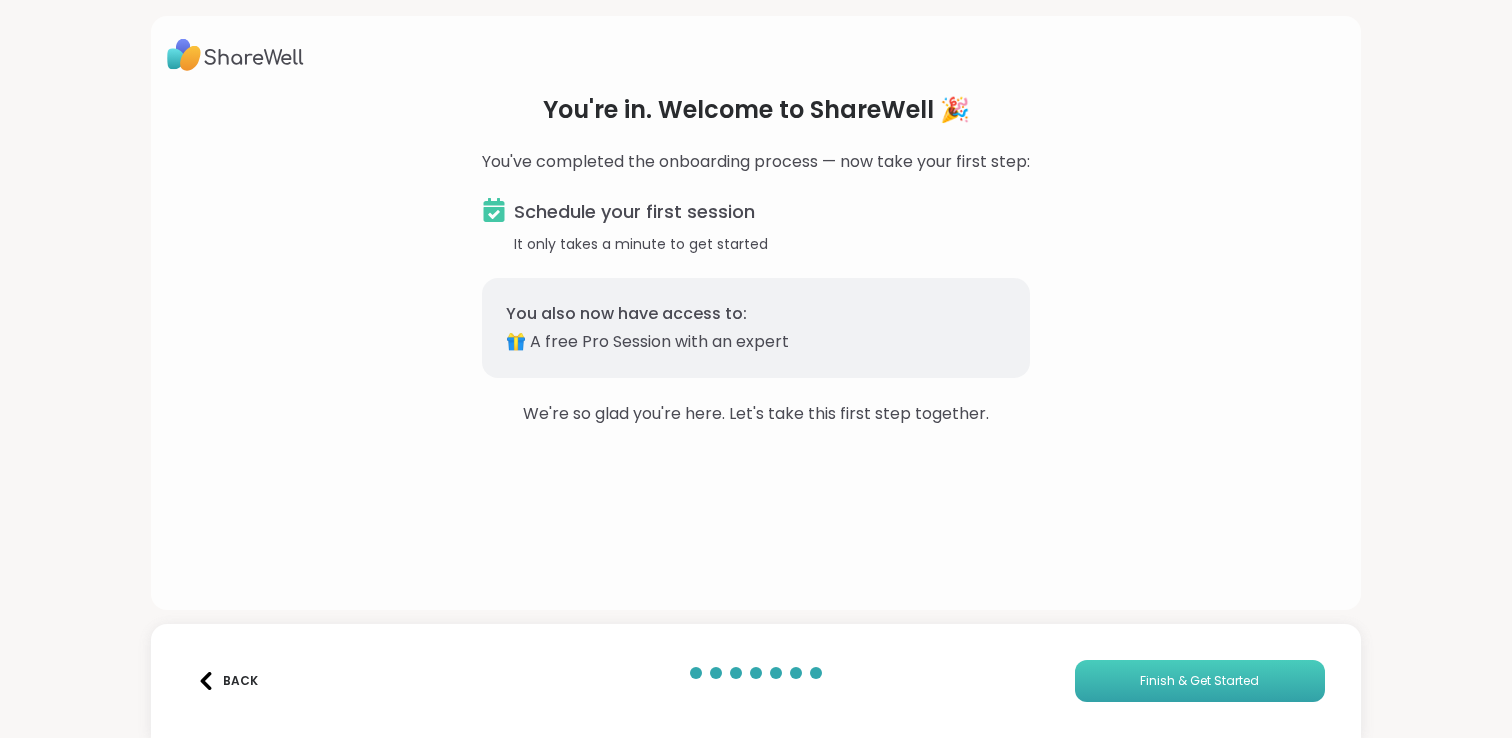 click on "Finish & Get Started" at bounding box center (1199, 681) 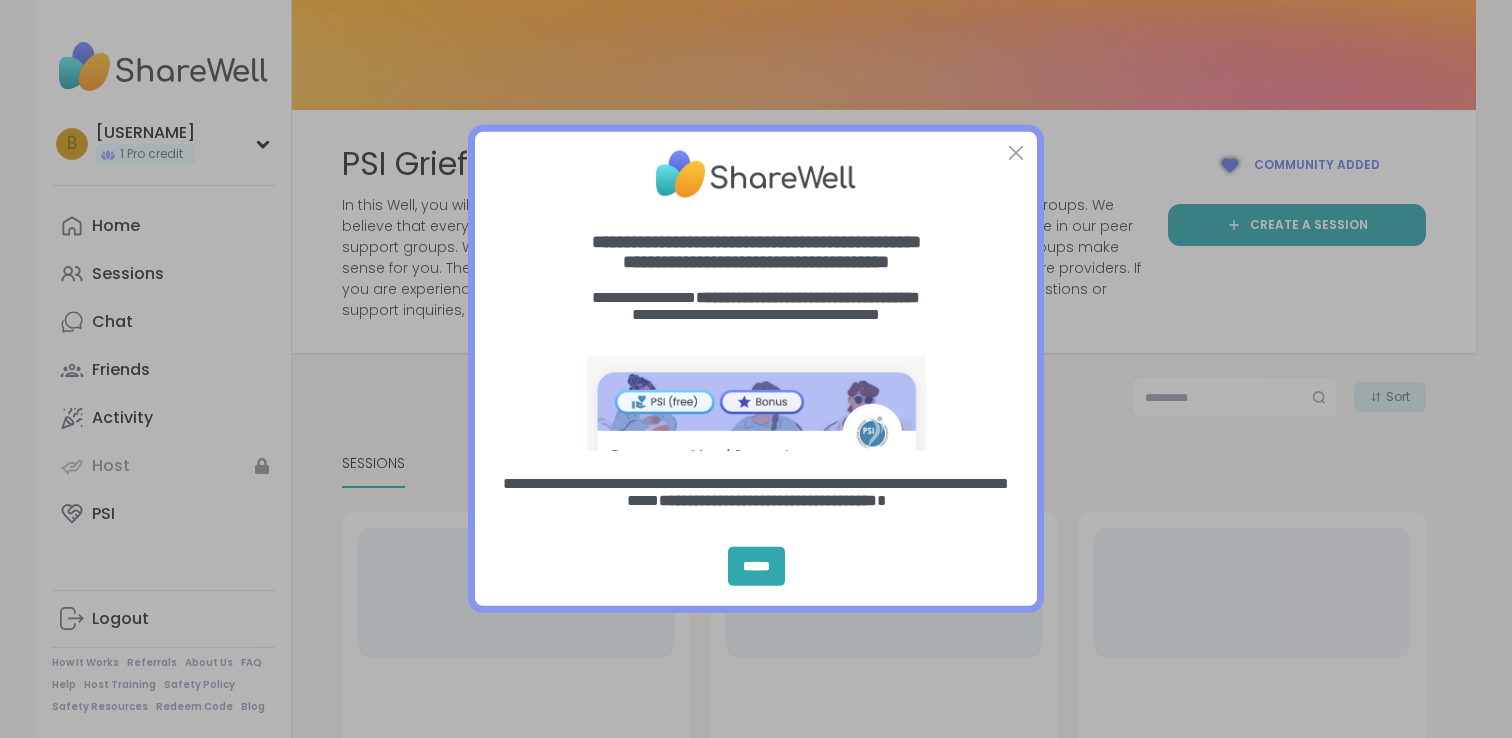scroll, scrollTop: 0, scrollLeft: 0, axis: both 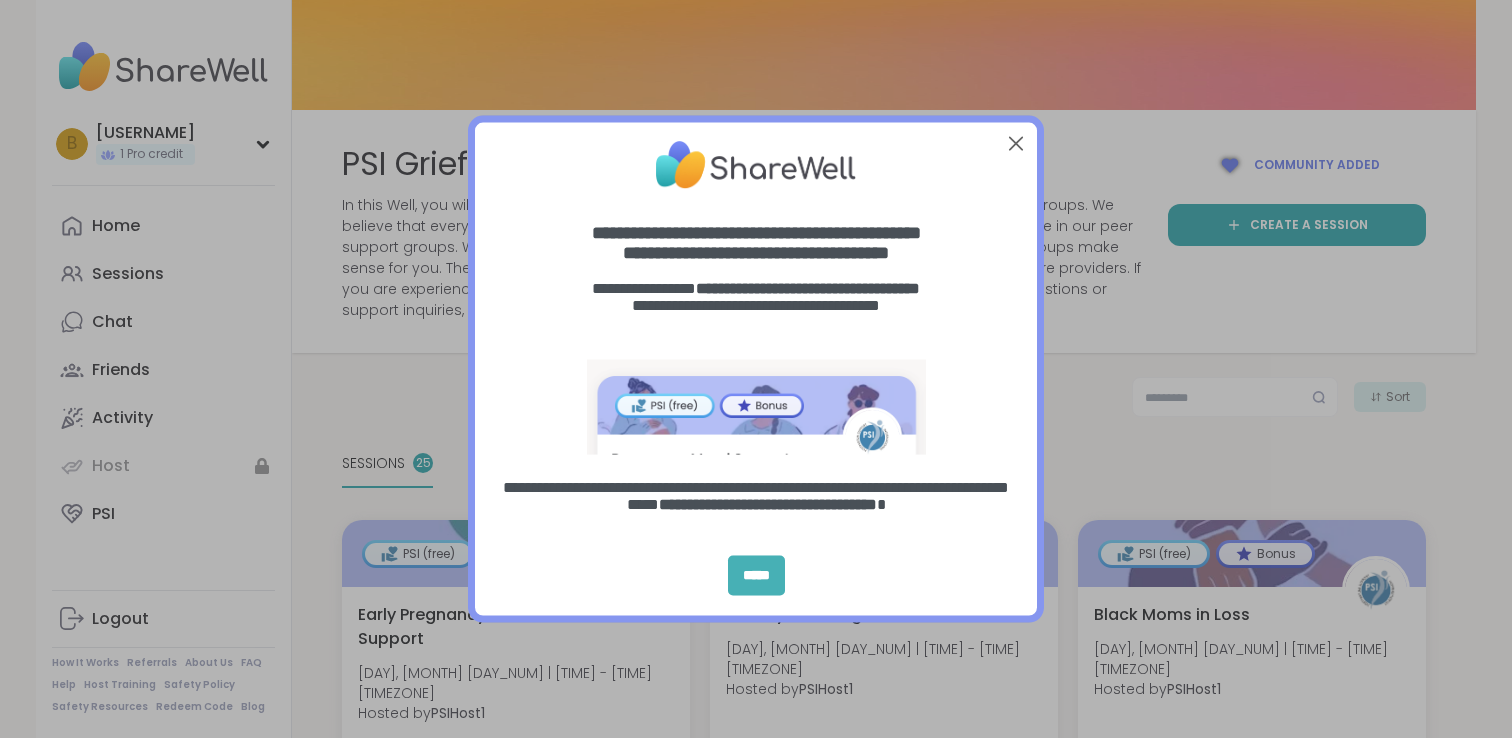 click on "*****" at bounding box center [756, 576] 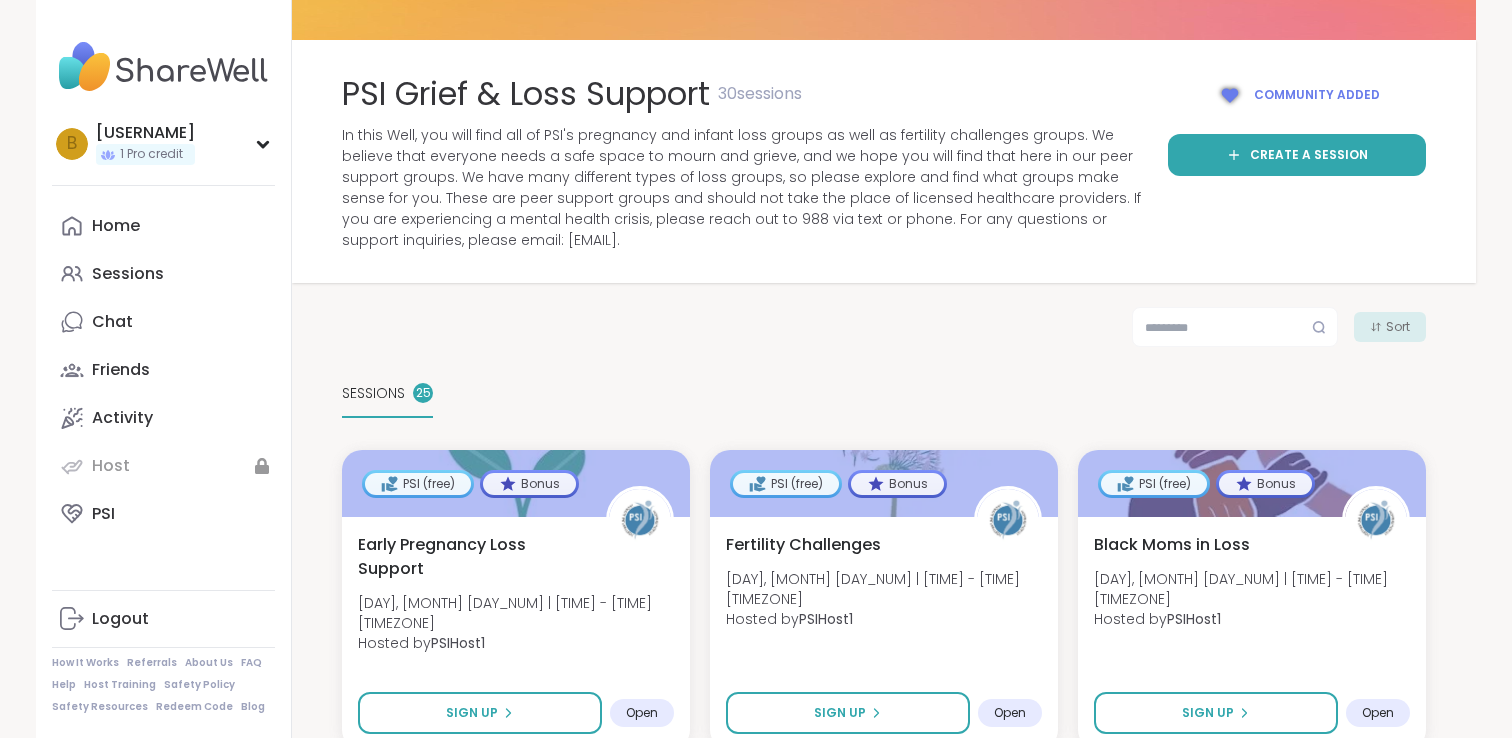 scroll, scrollTop: 75, scrollLeft: 0, axis: vertical 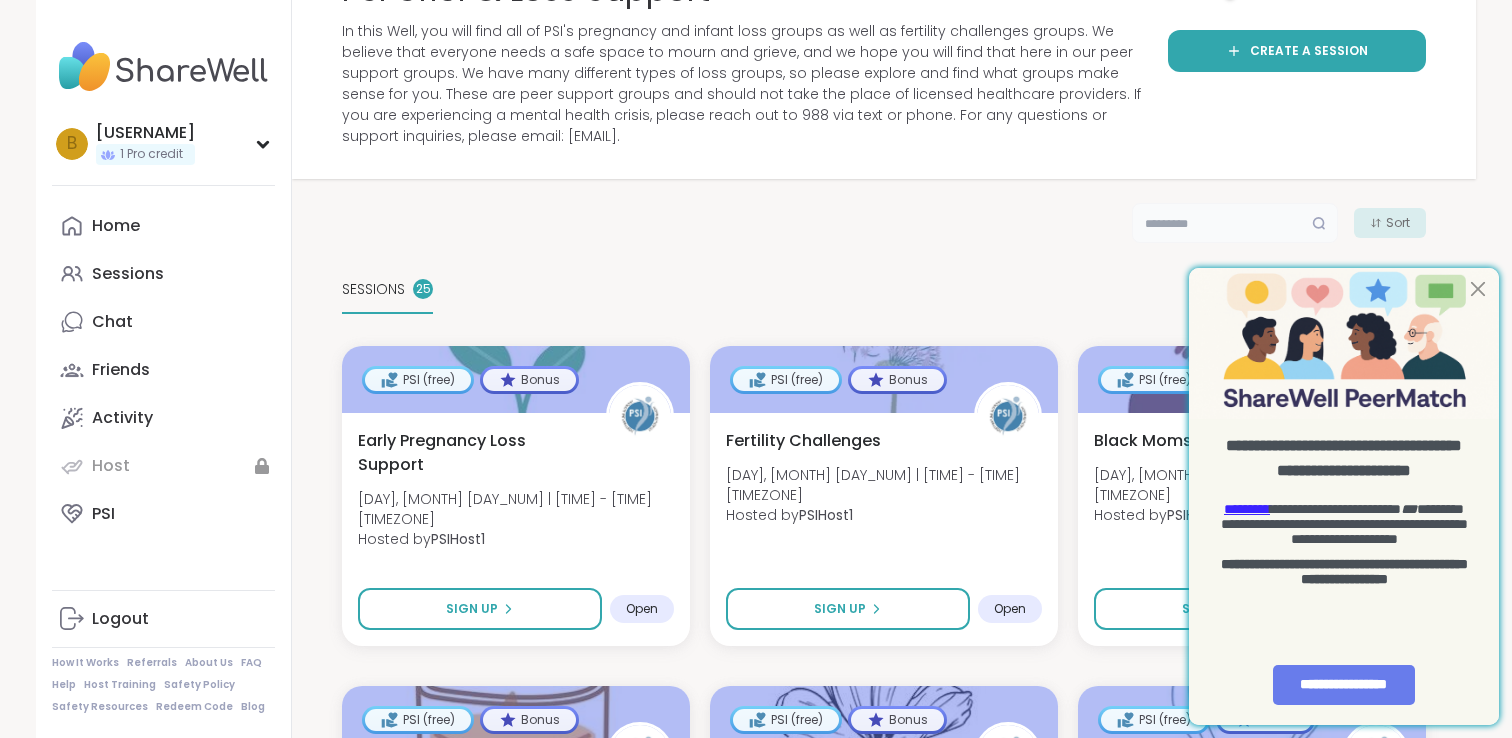 click at bounding box center [1235, 223] 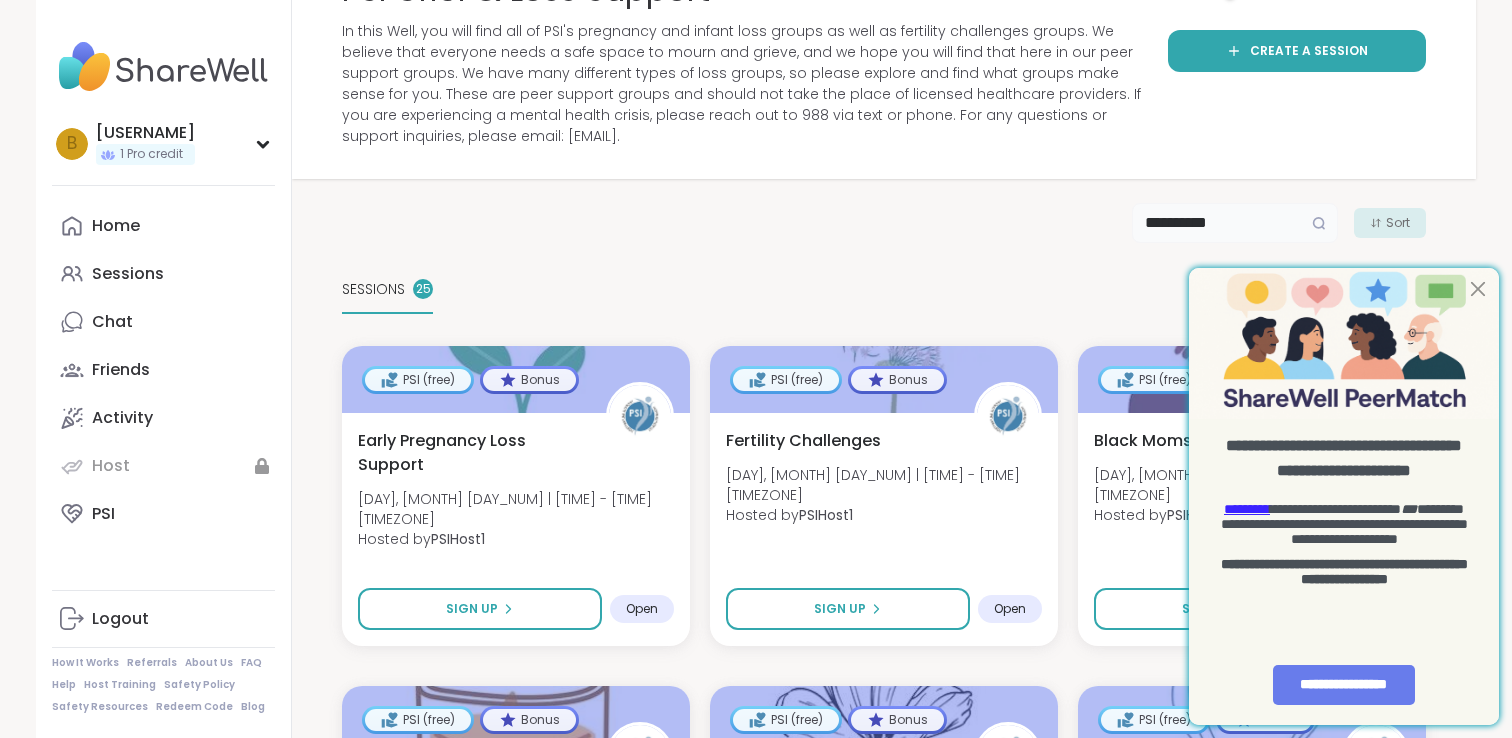 type on "**********" 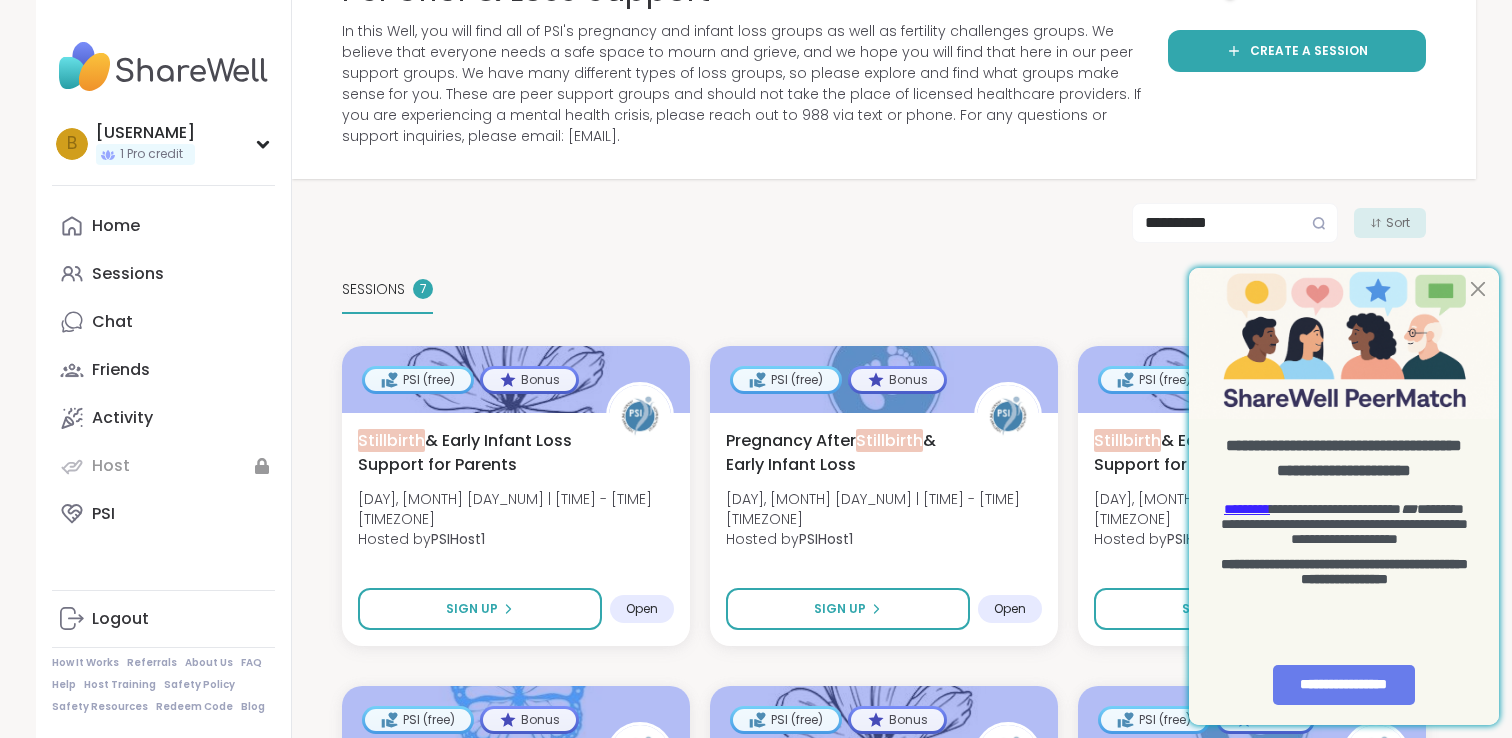 click at bounding box center (1344, 343) 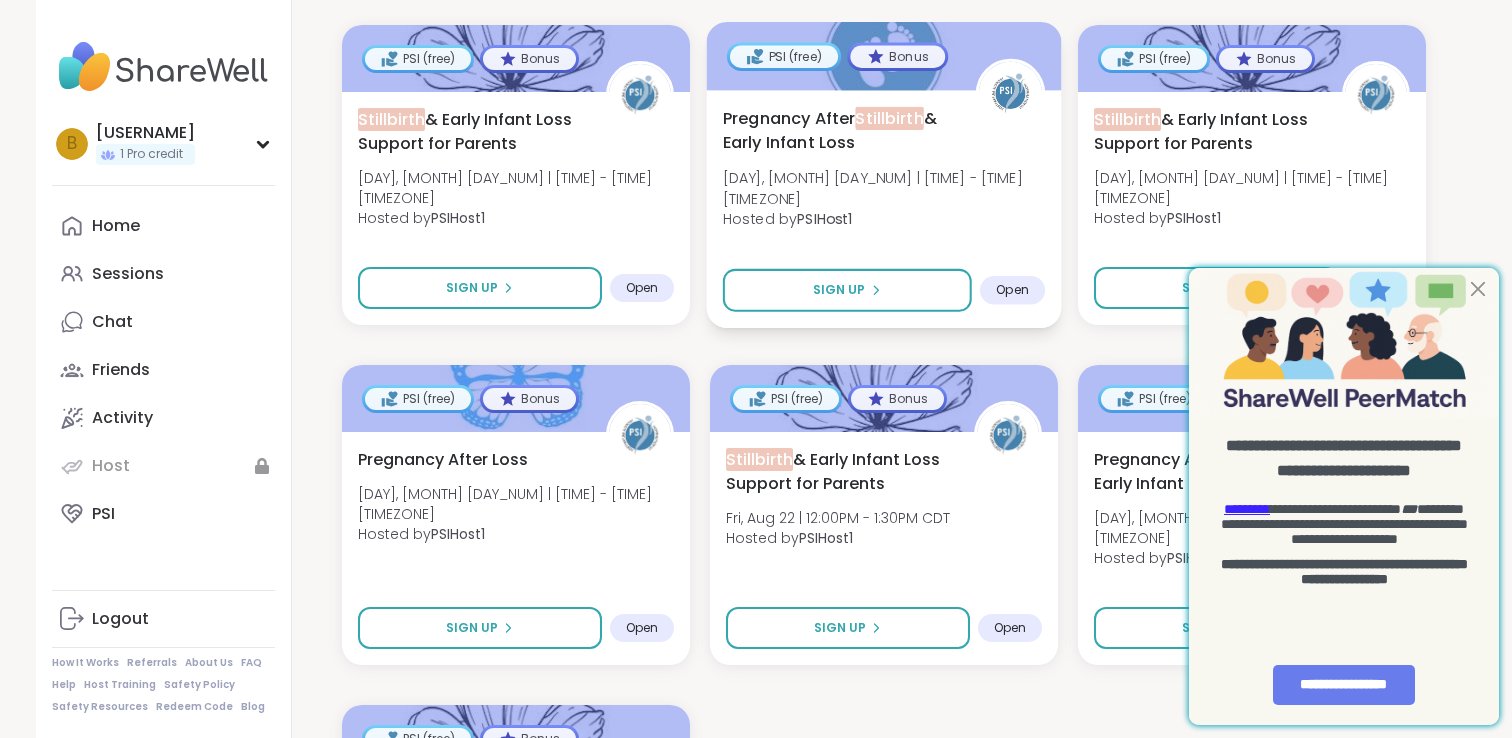 scroll, scrollTop: 499, scrollLeft: 0, axis: vertical 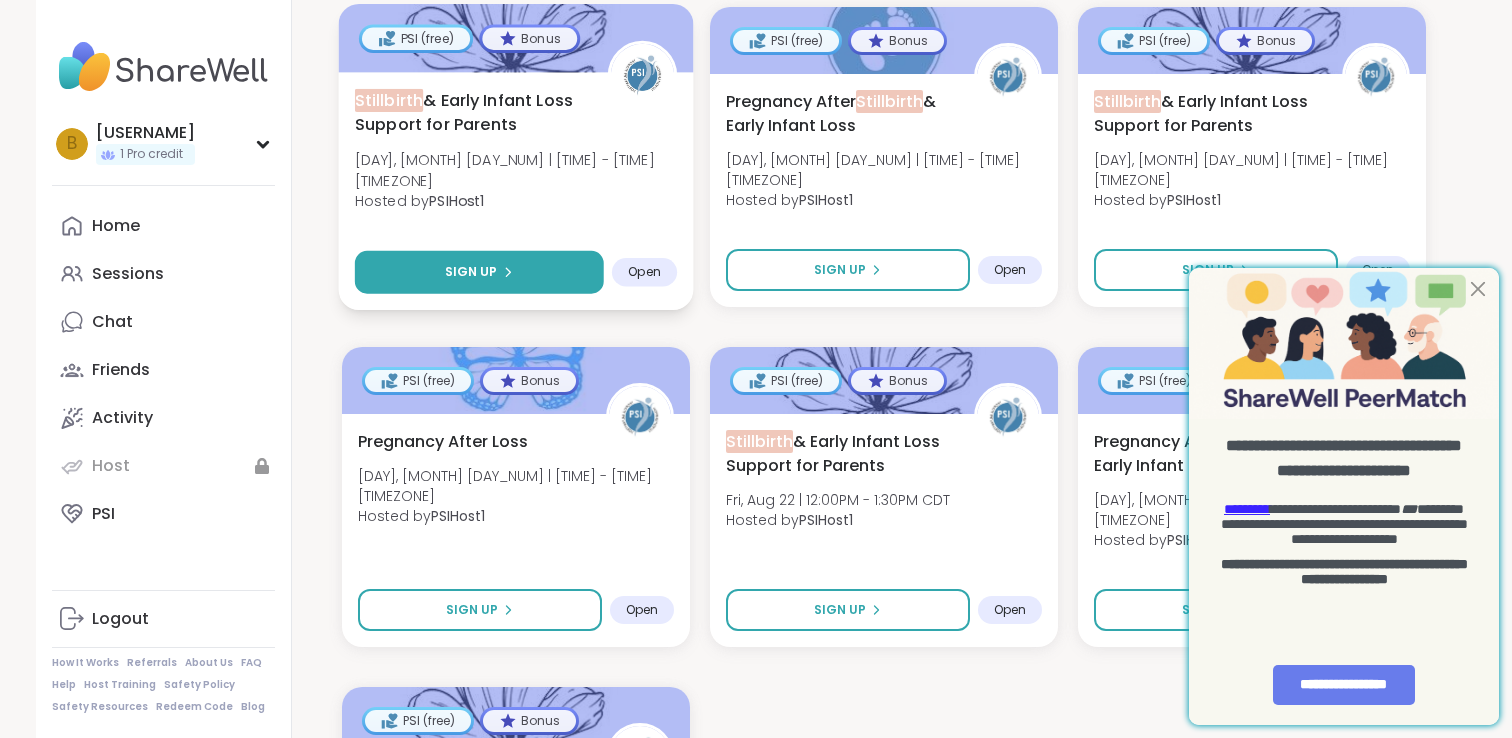 click on "Sign Up" at bounding box center (479, 272) 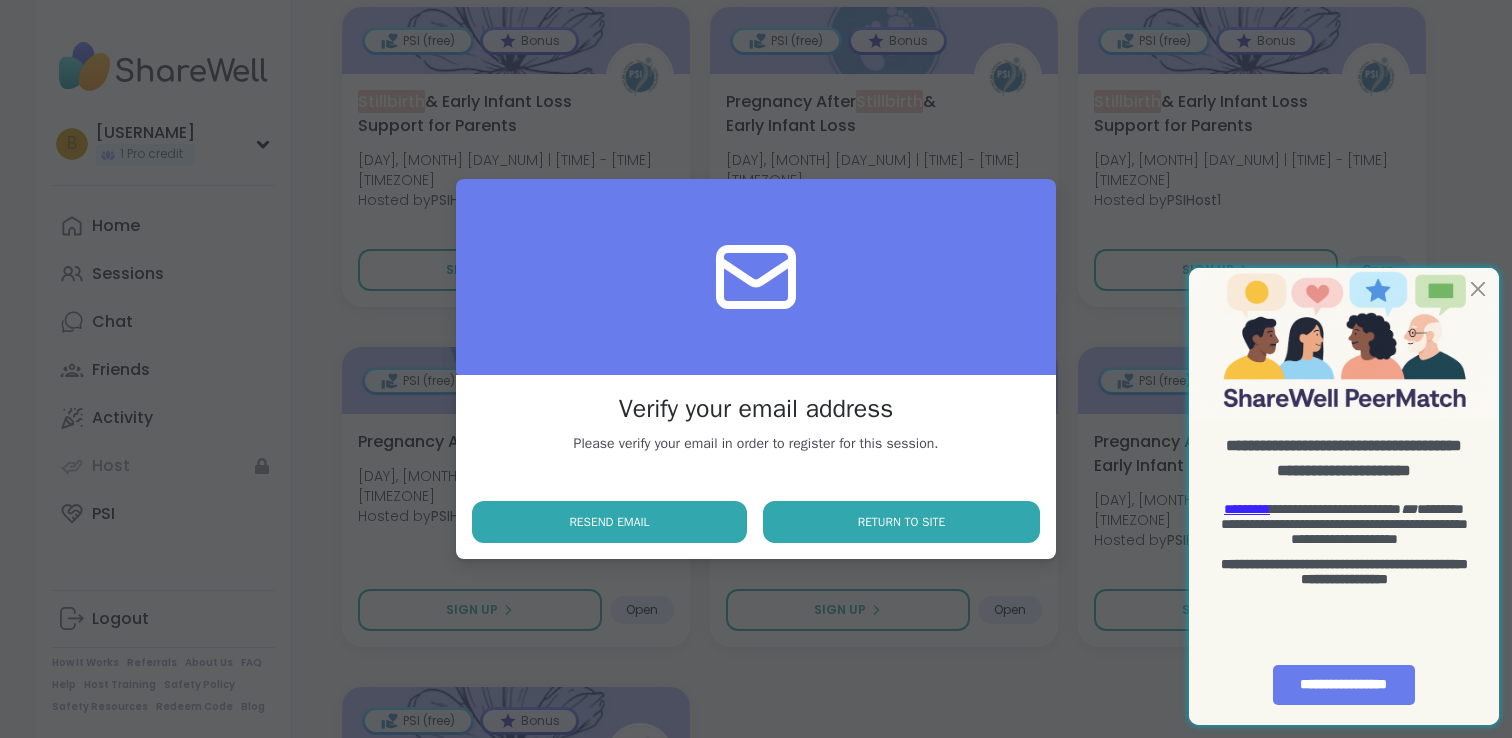 click on "Return to site" at bounding box center (902, 522) 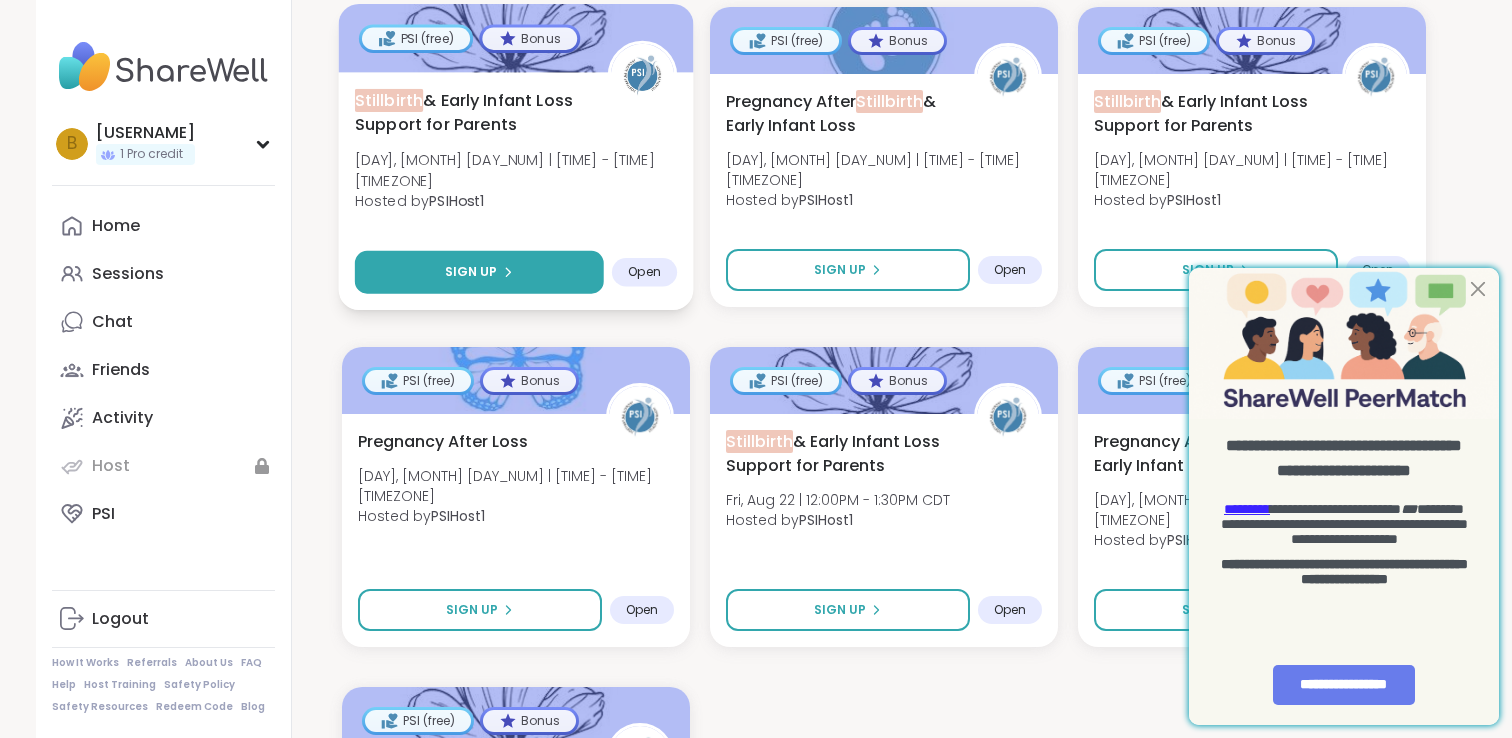 click on "Sign Up" at bounding box center (479, 272) 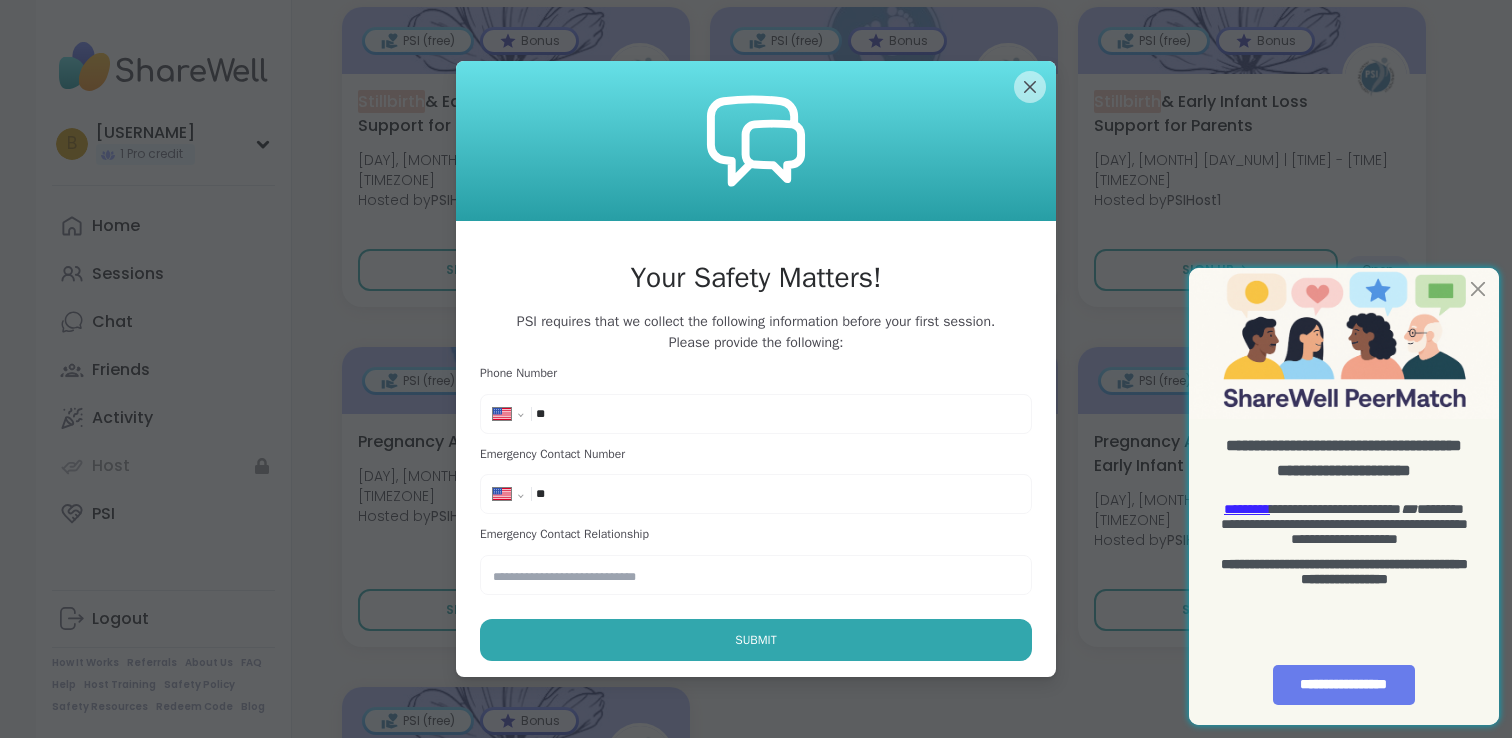 click on "**" at bounding box center [596, 414] 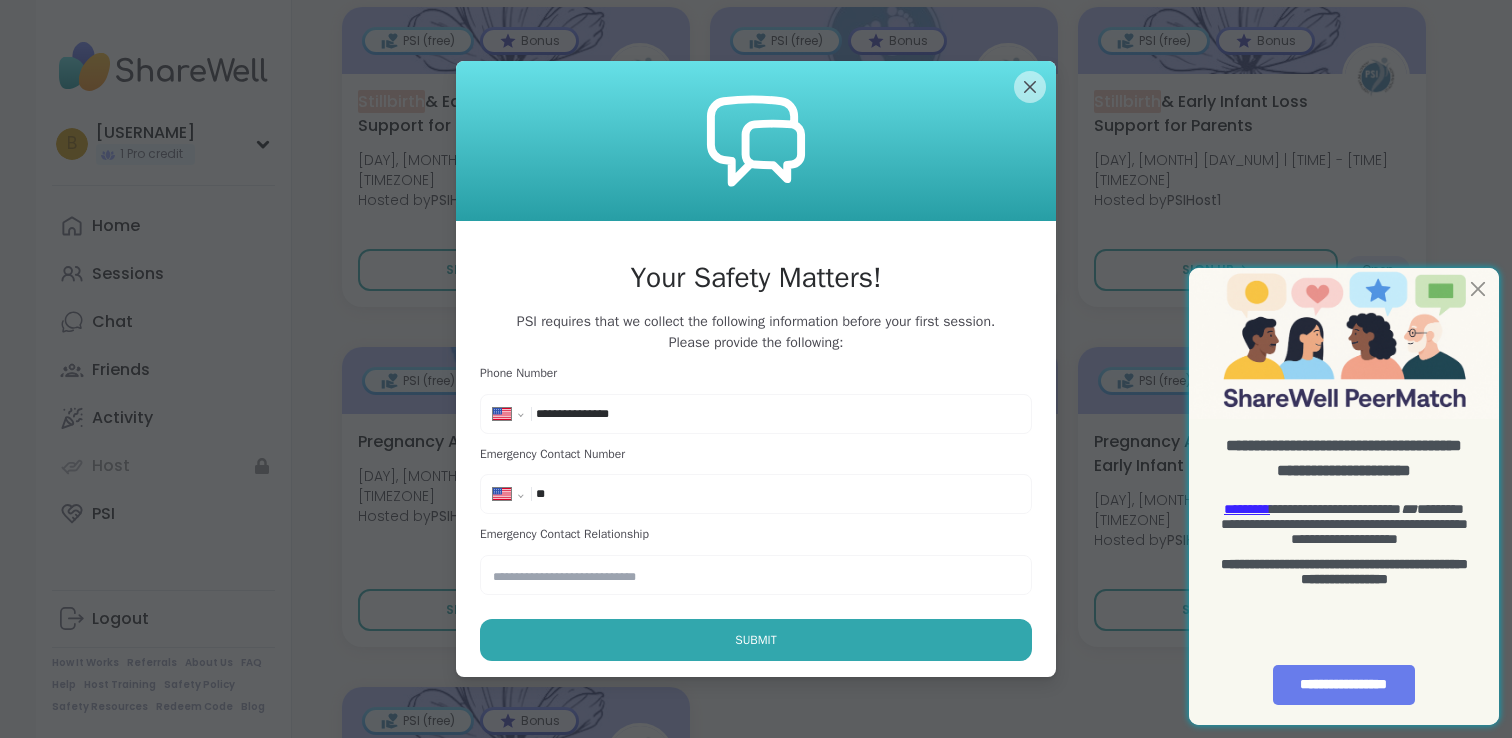 type on "**********" 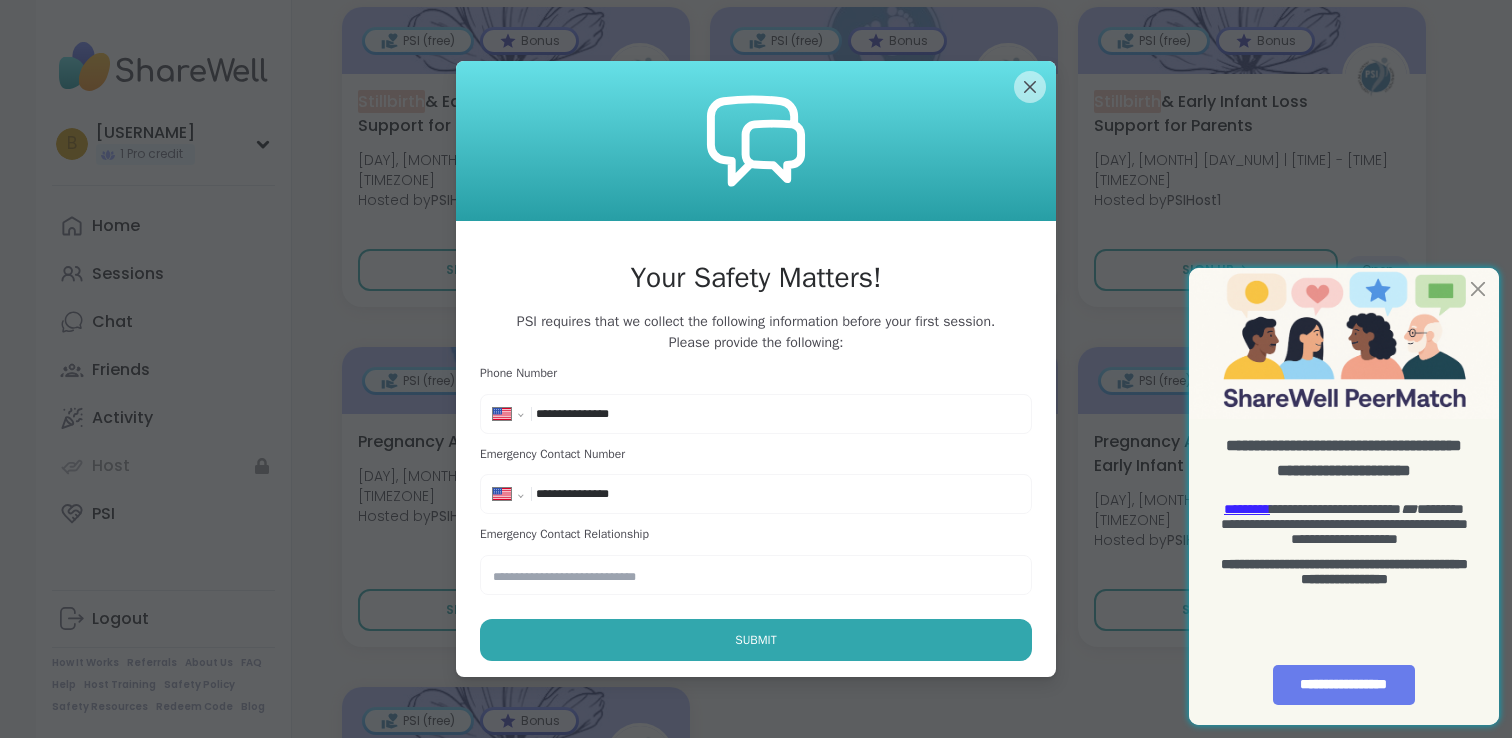 type on "**********" 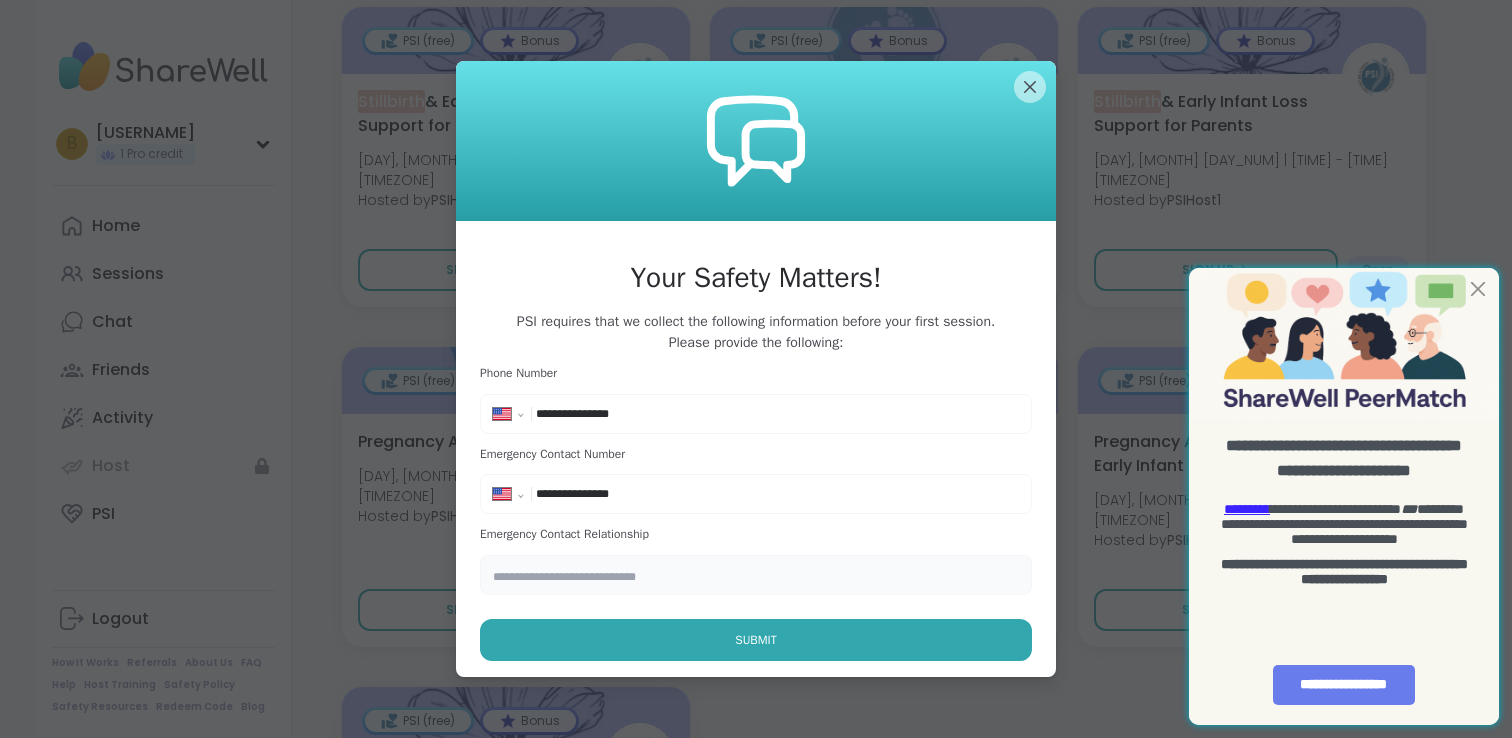 click at bounding box center [756, 575] 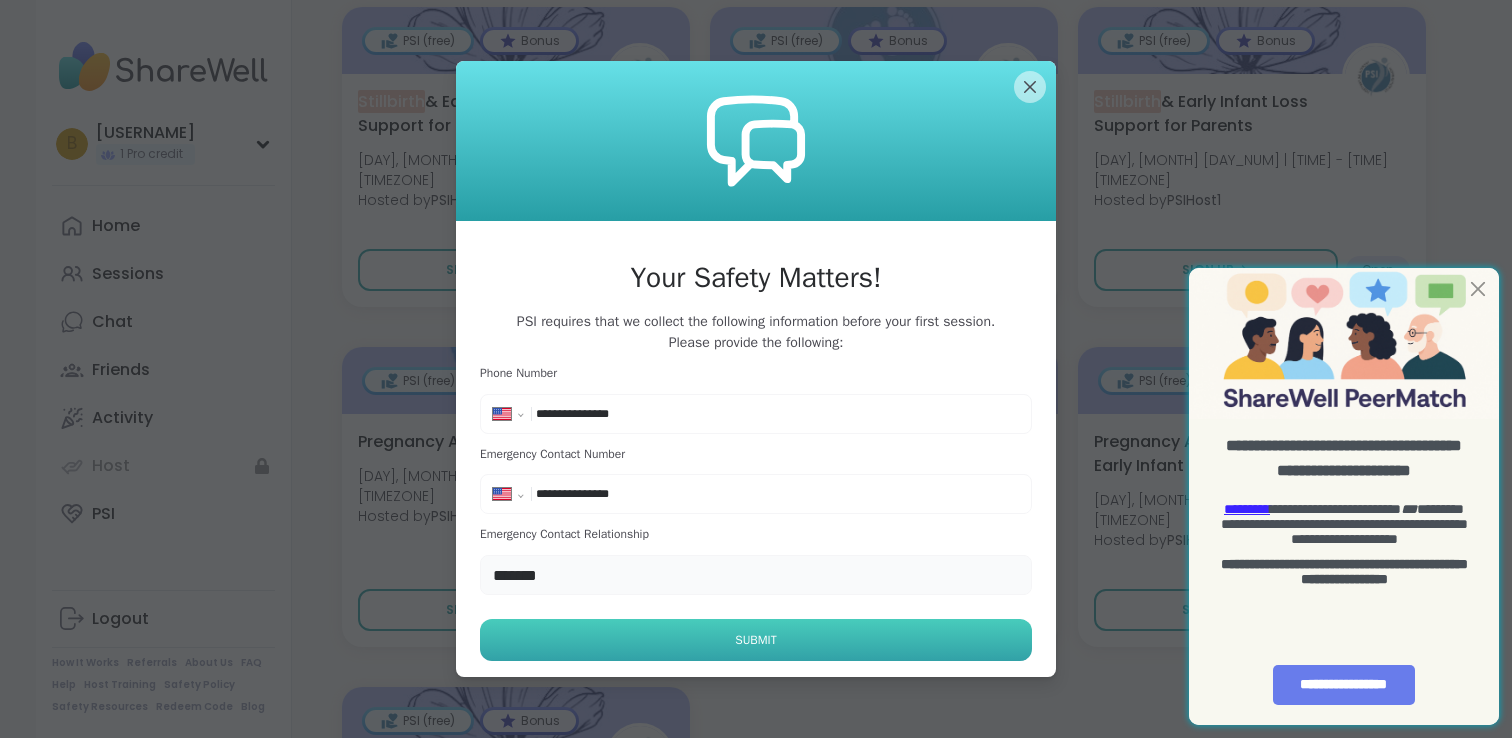 type on "*******" 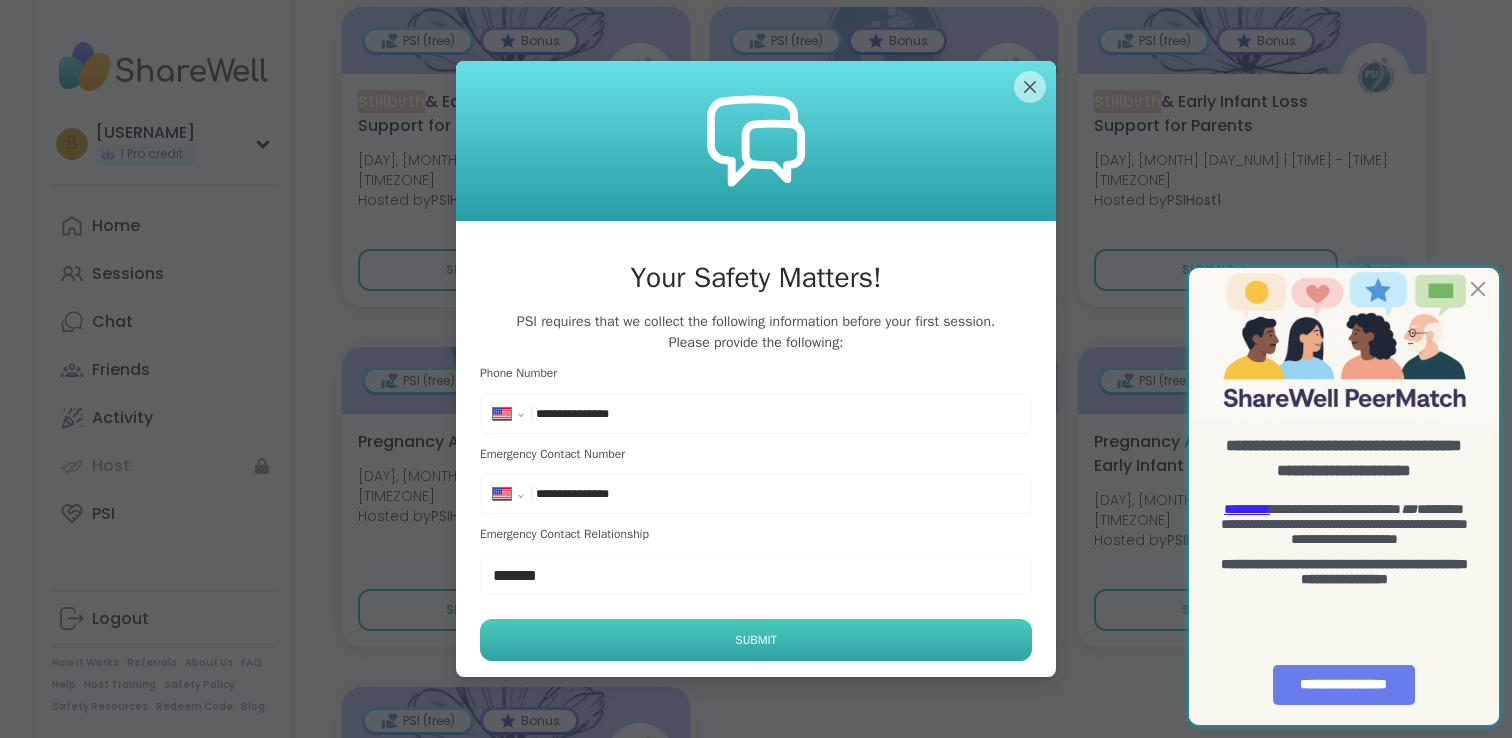 click on "Submit" at bounding box center [756, 640] 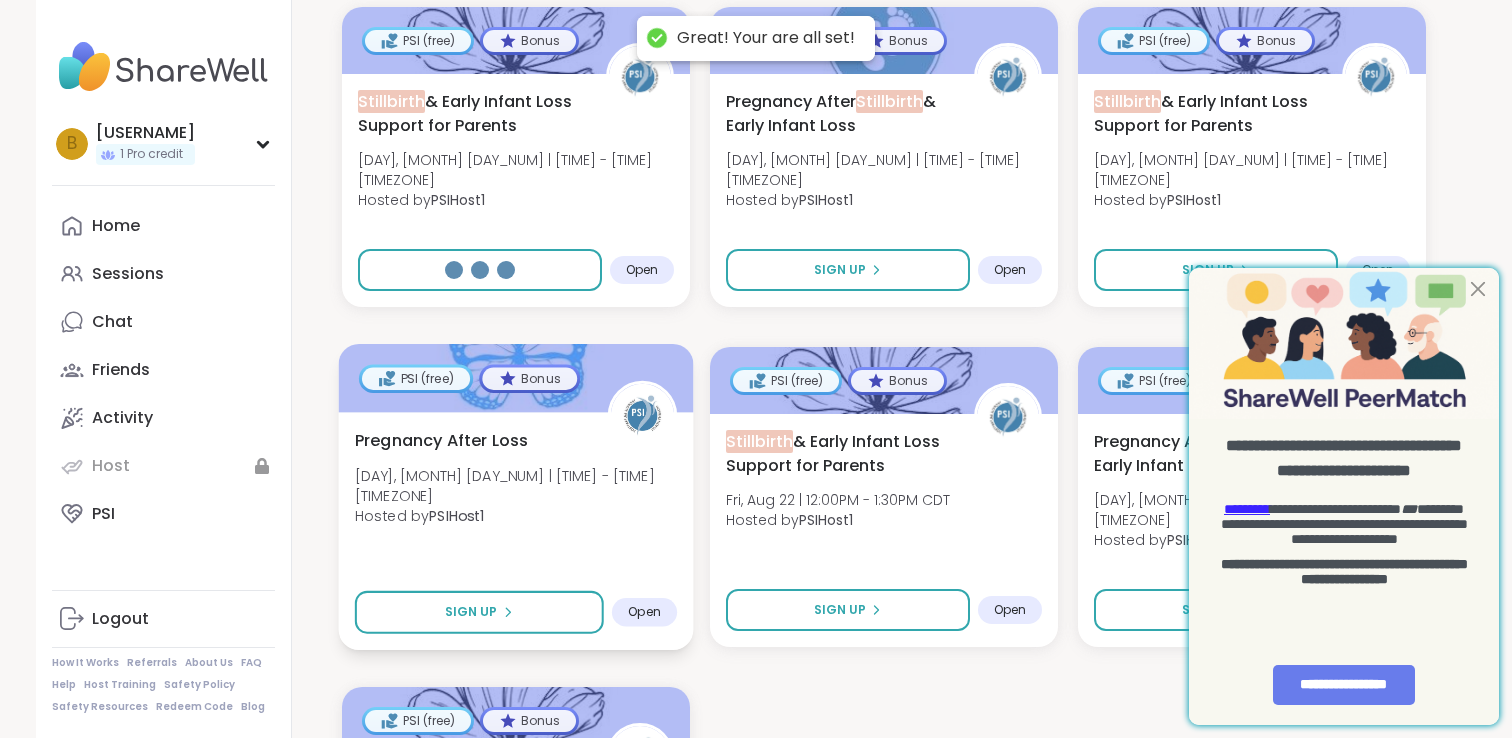 select on "**" 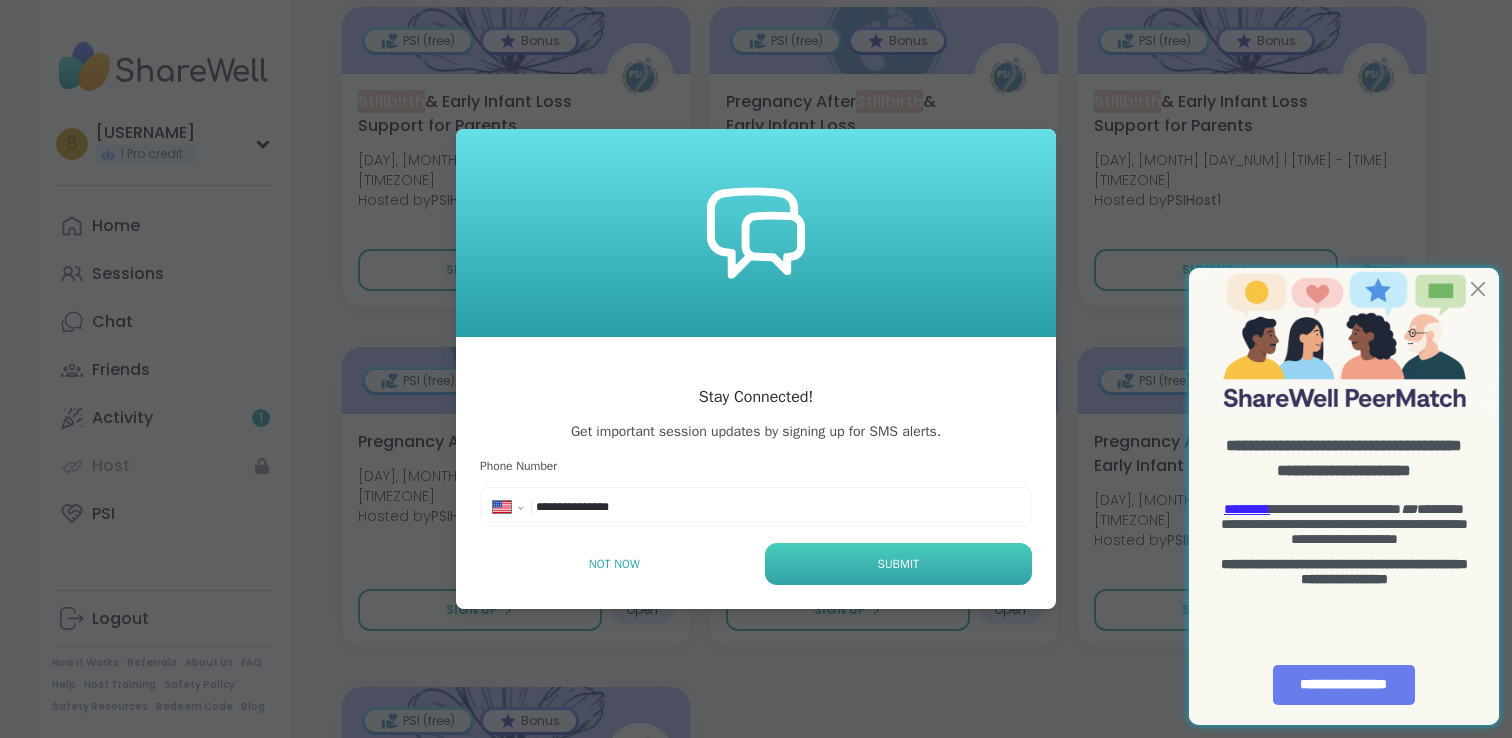 click on "Submit" at bounding box center (898, 564) 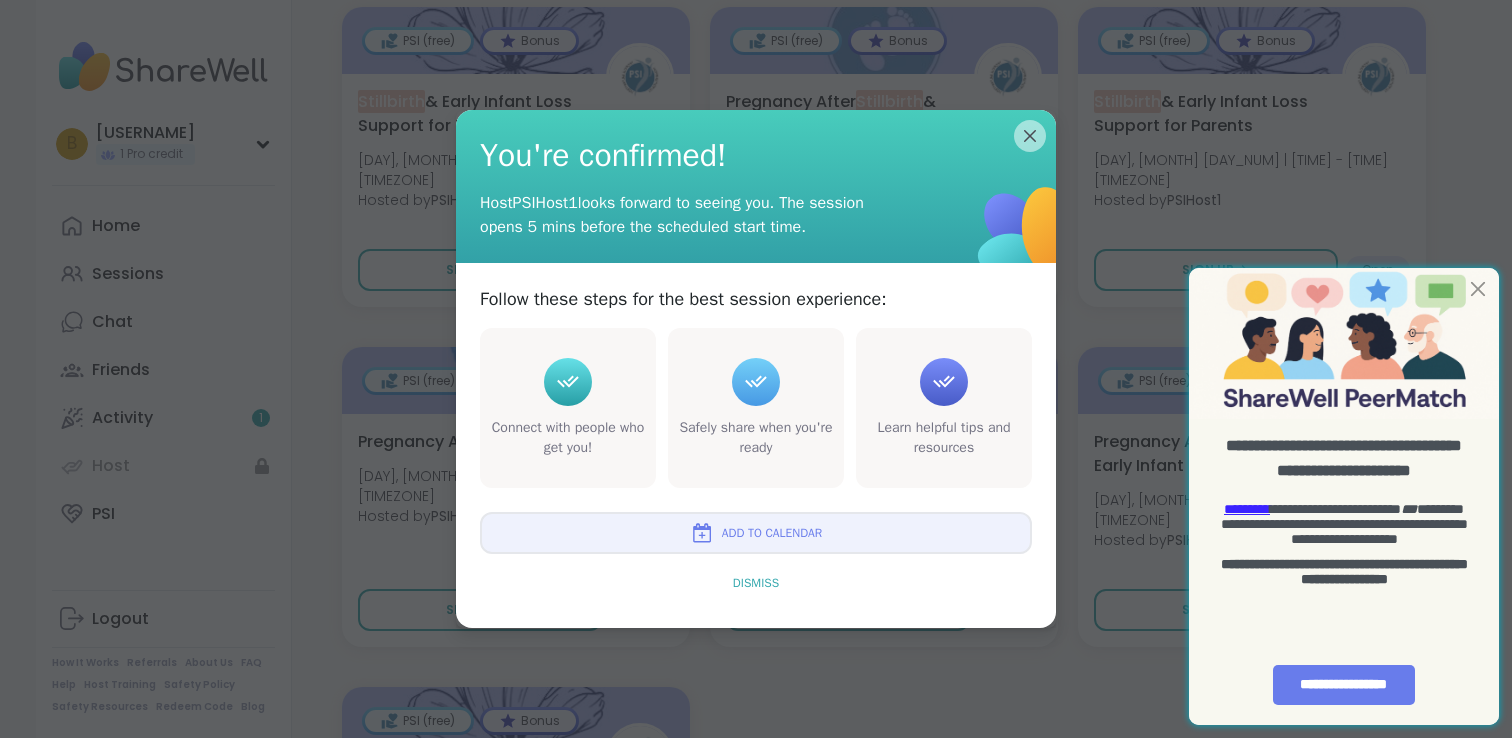 click on "Dismiss" at bounding box center [756, 583] 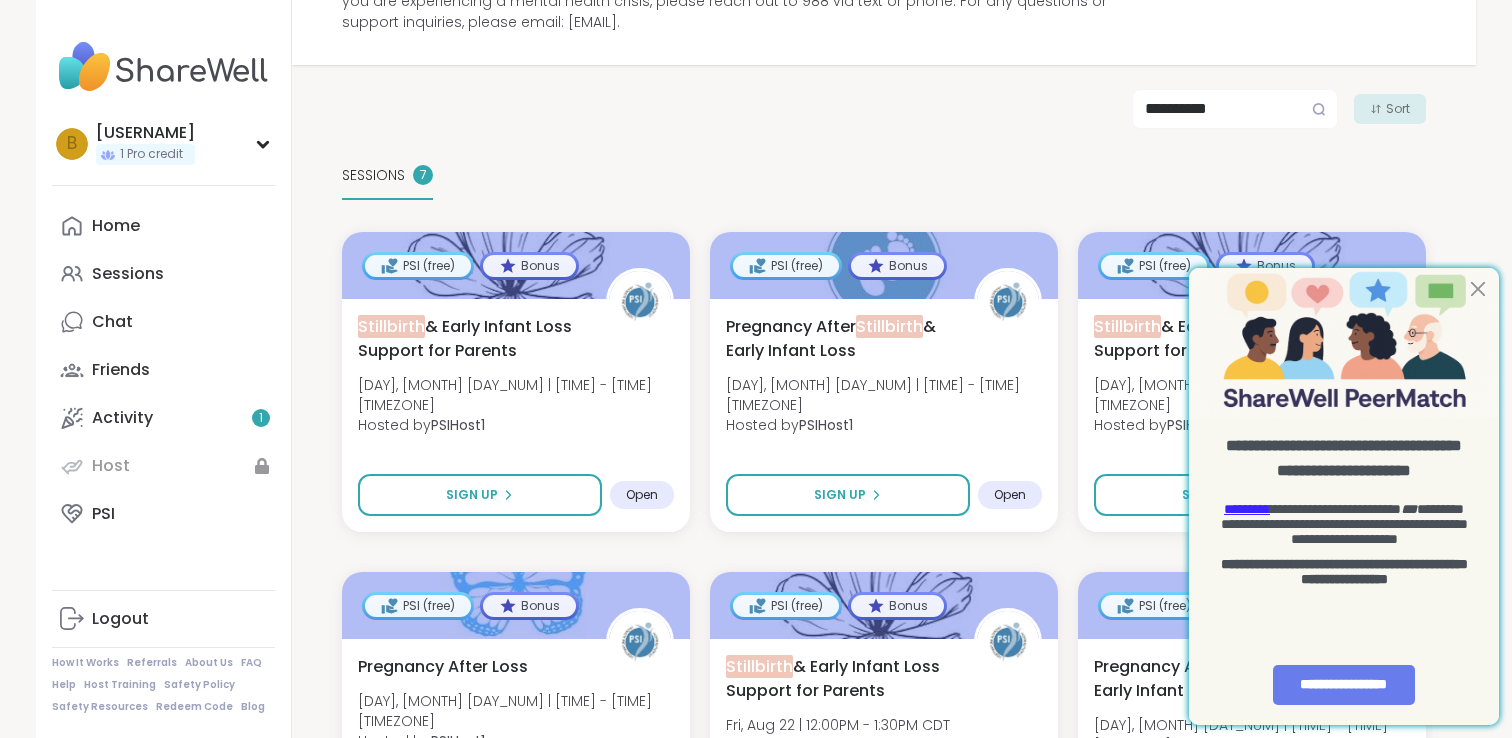 scroll, scrollTop: 278, scrollLeft: 0, axis: vertical 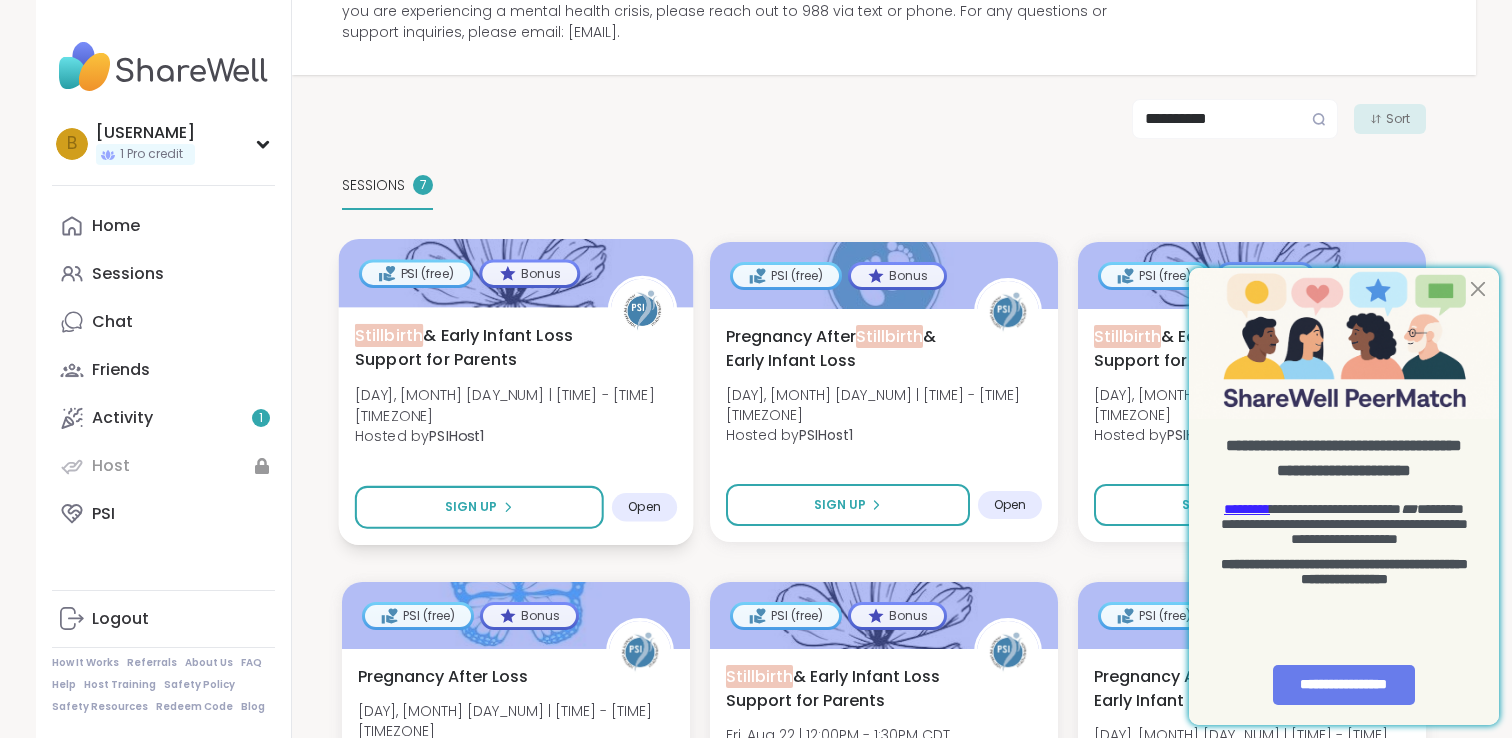 click on "Hosted by  PSIHost1" at bounding box center [516, 435] 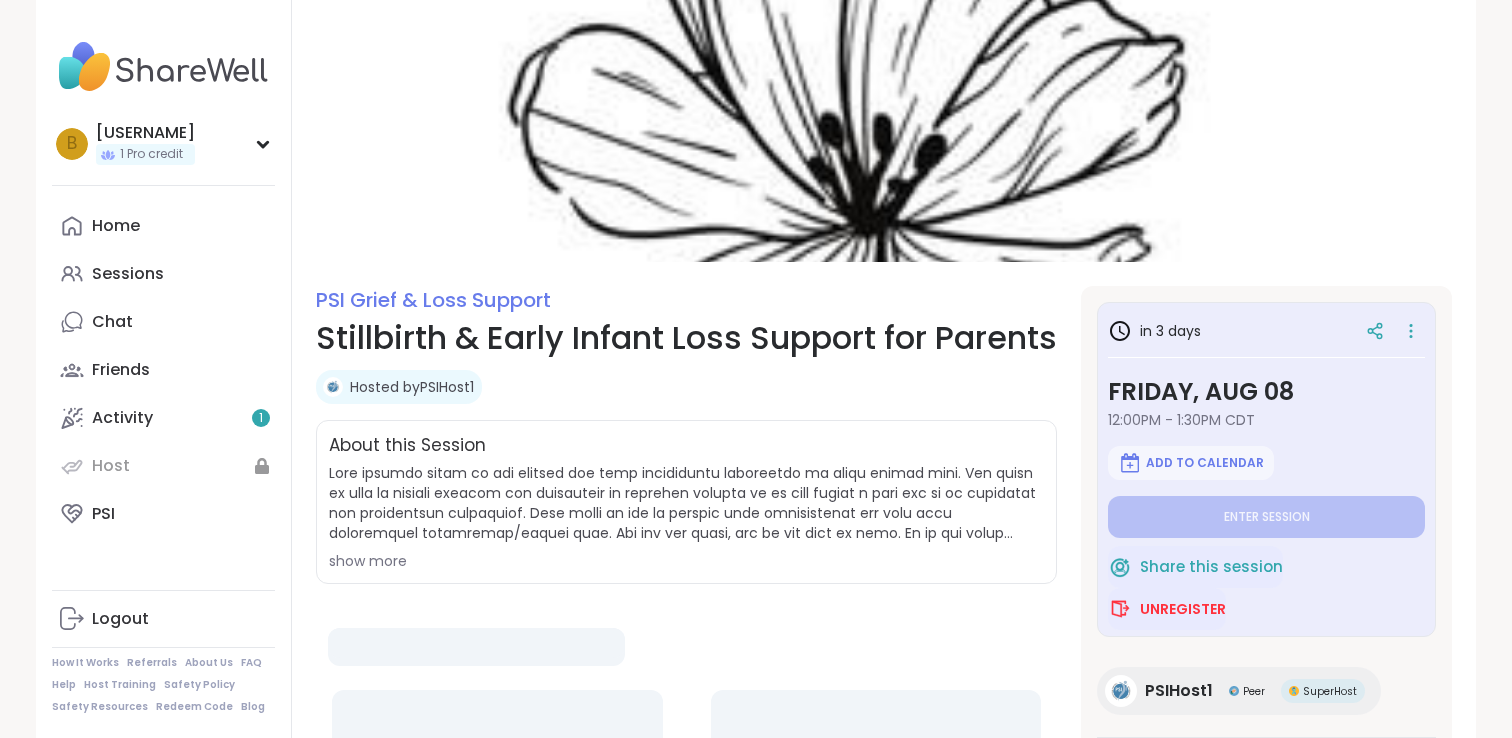 scroll, scrollTop: 0, scrollLeft: 0, axis: both 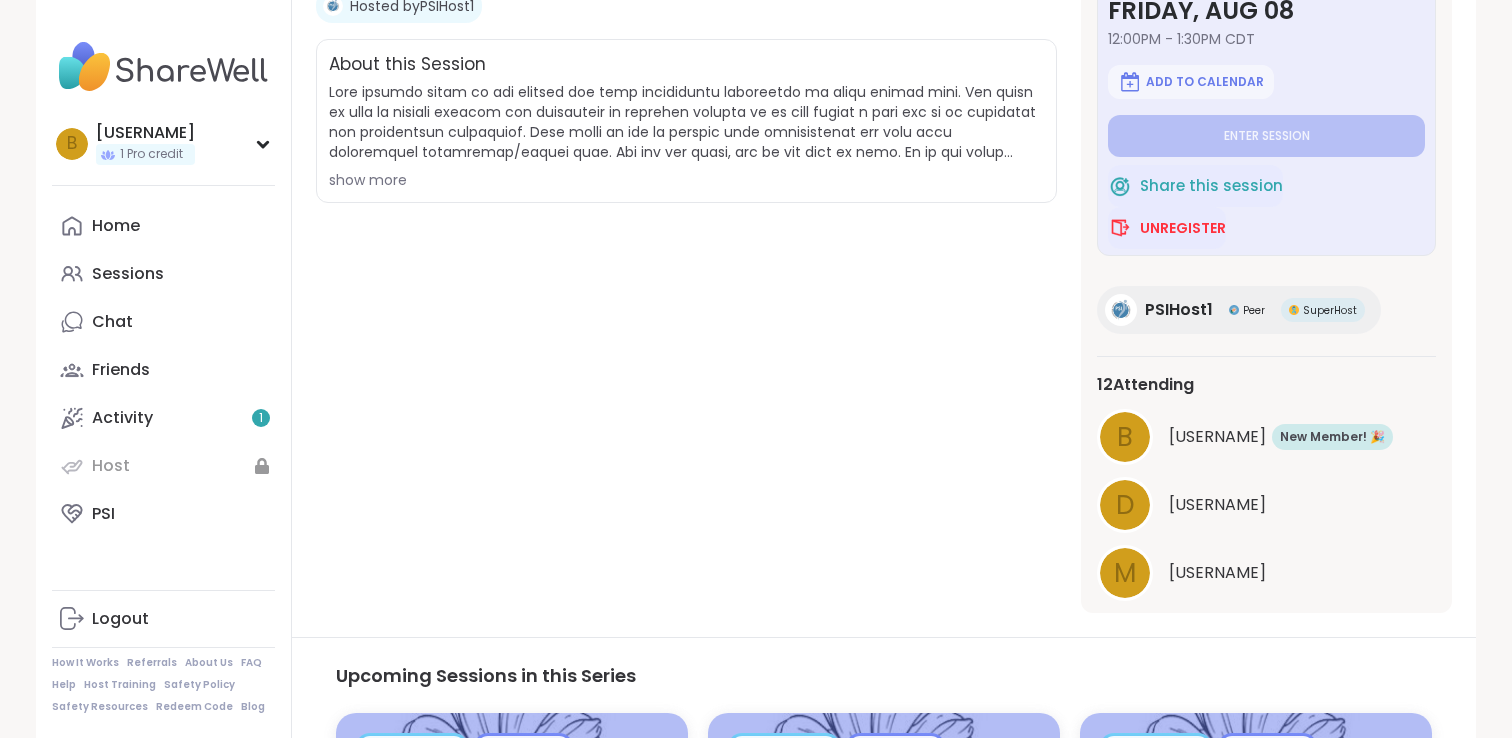 click on "show more" at bounding box center [686, 180] 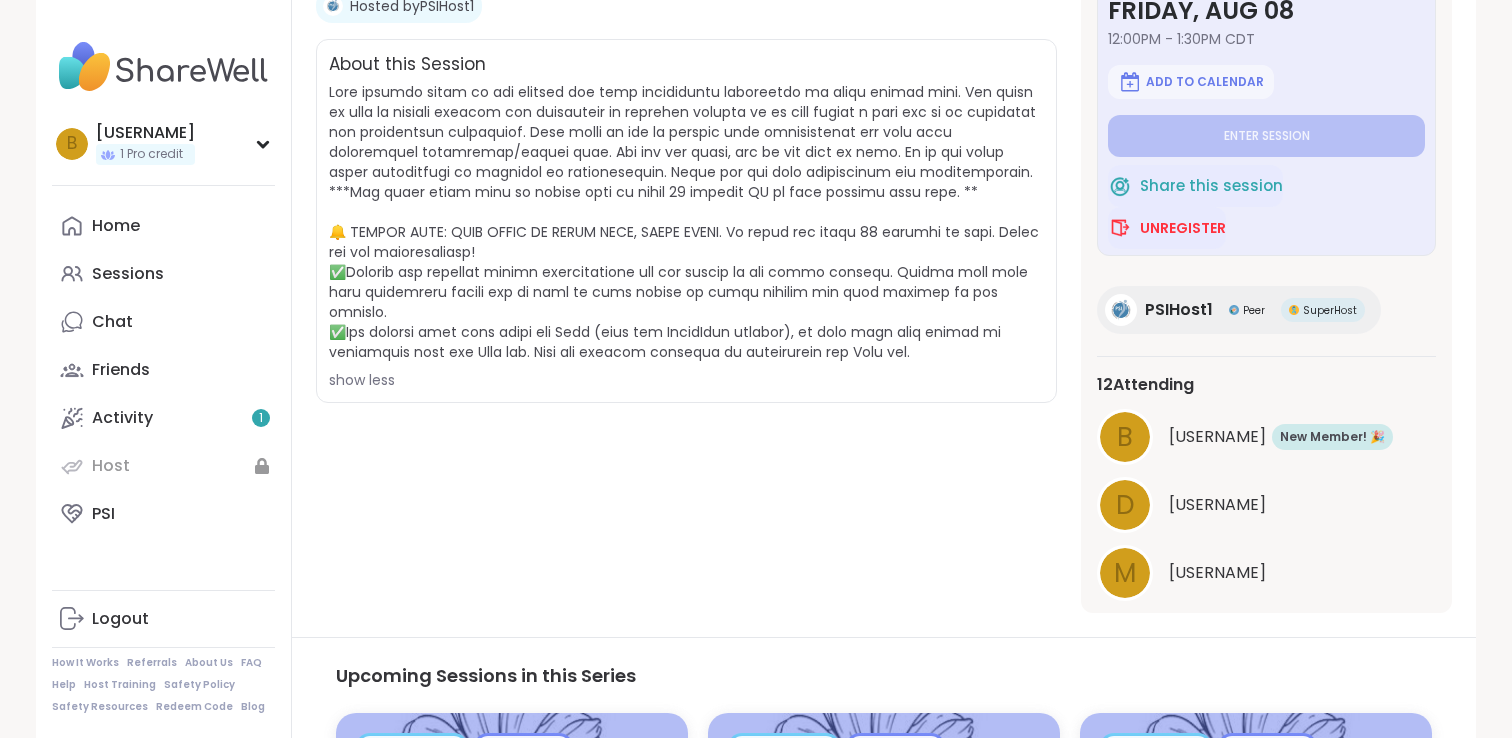 click at bounding box center (684, 222) 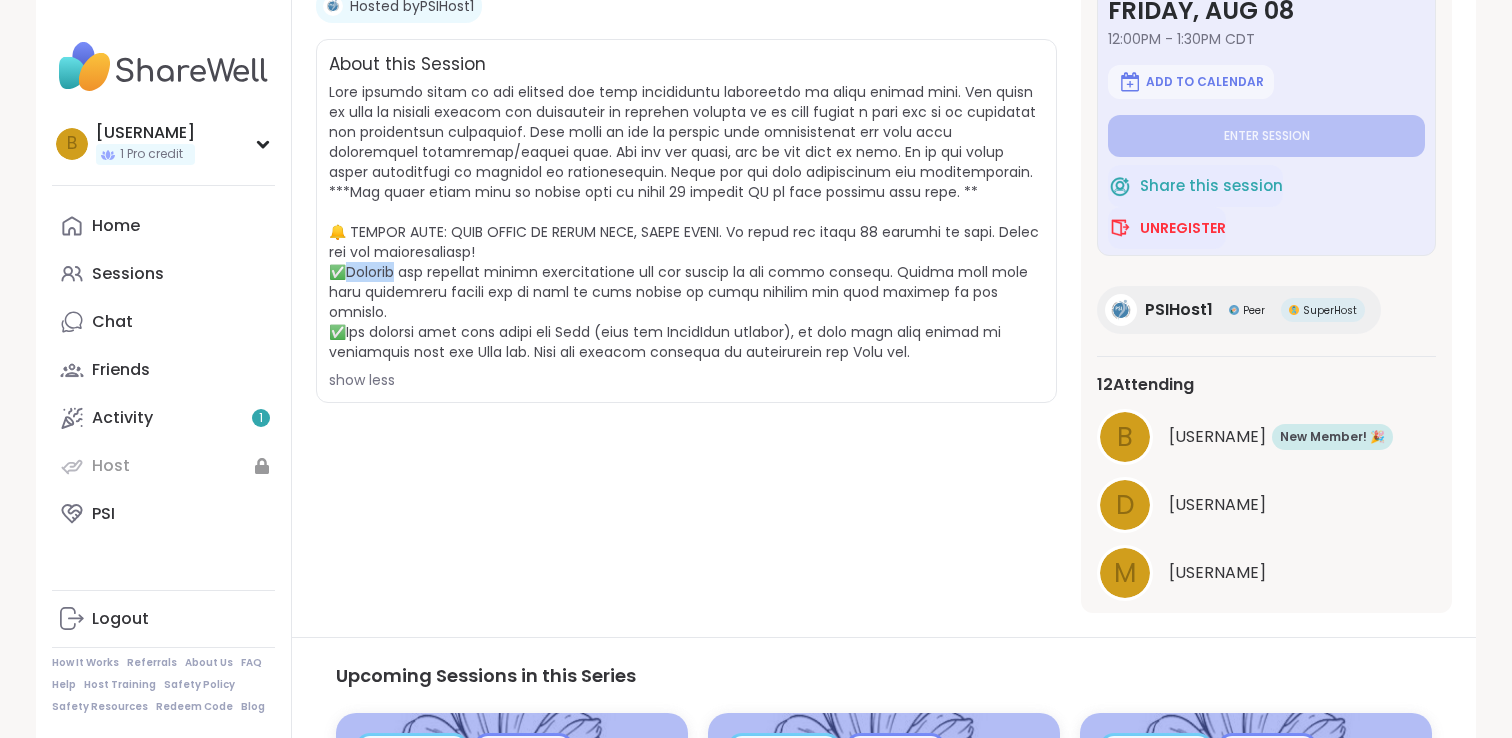 click at bounding box center (684, 222) 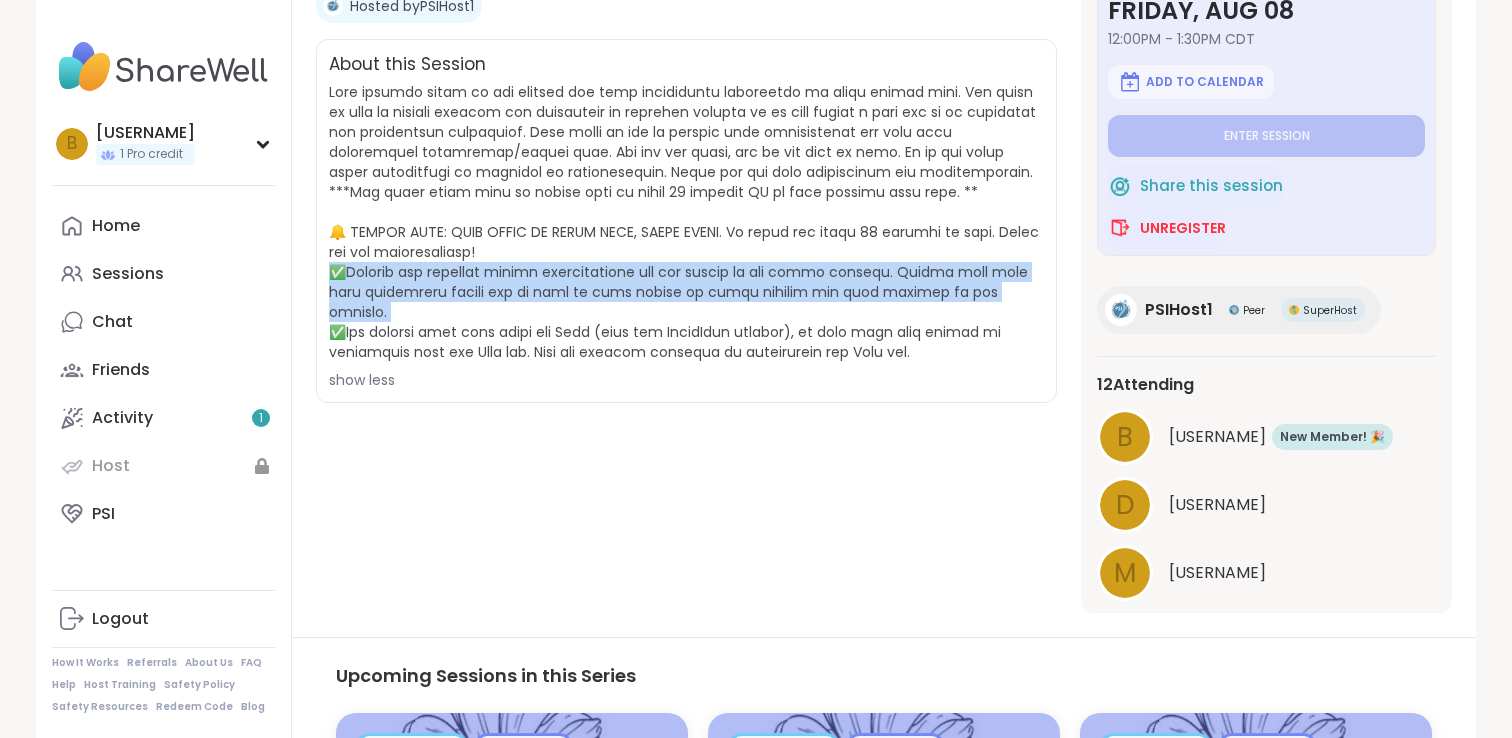 click at bounding box center (684, 222) 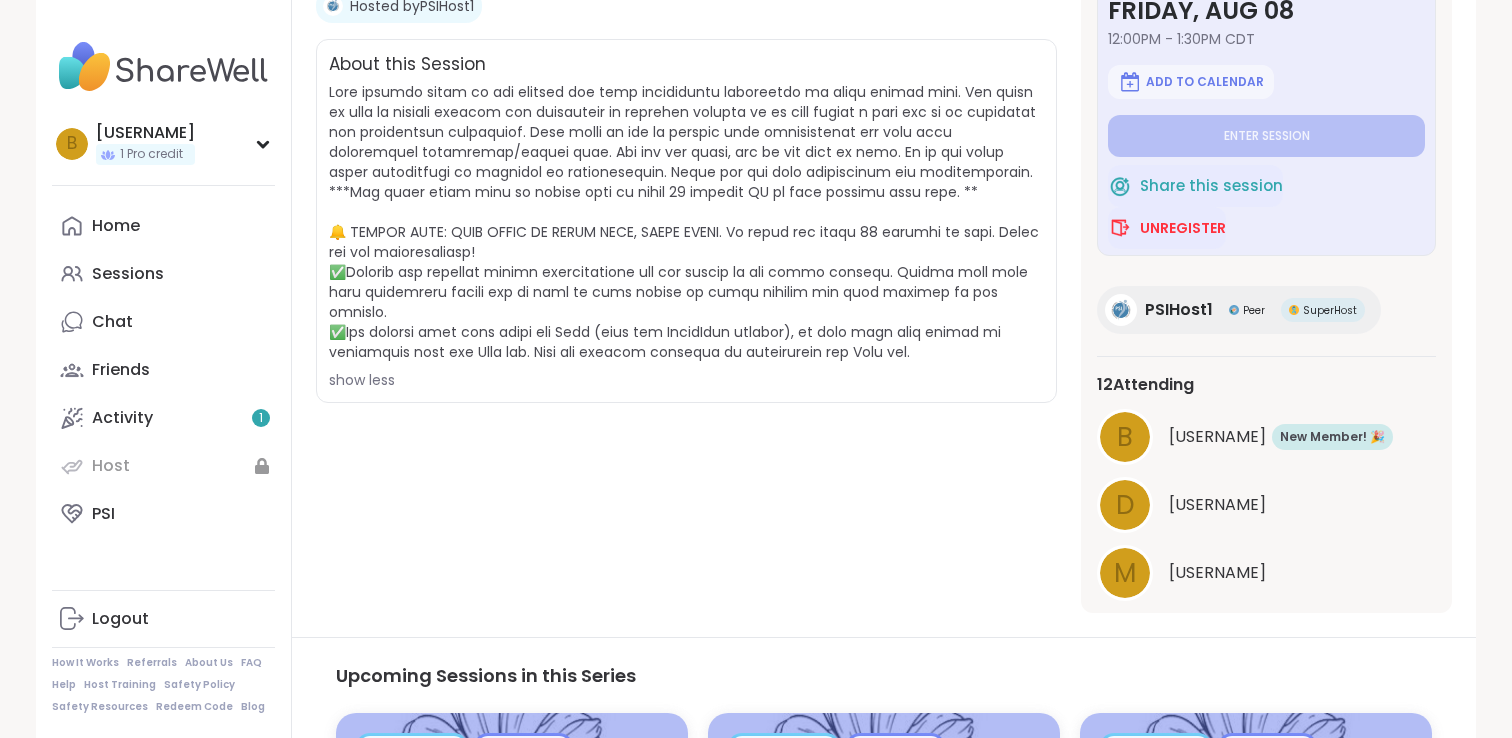 click at bounding box center [684, 222] 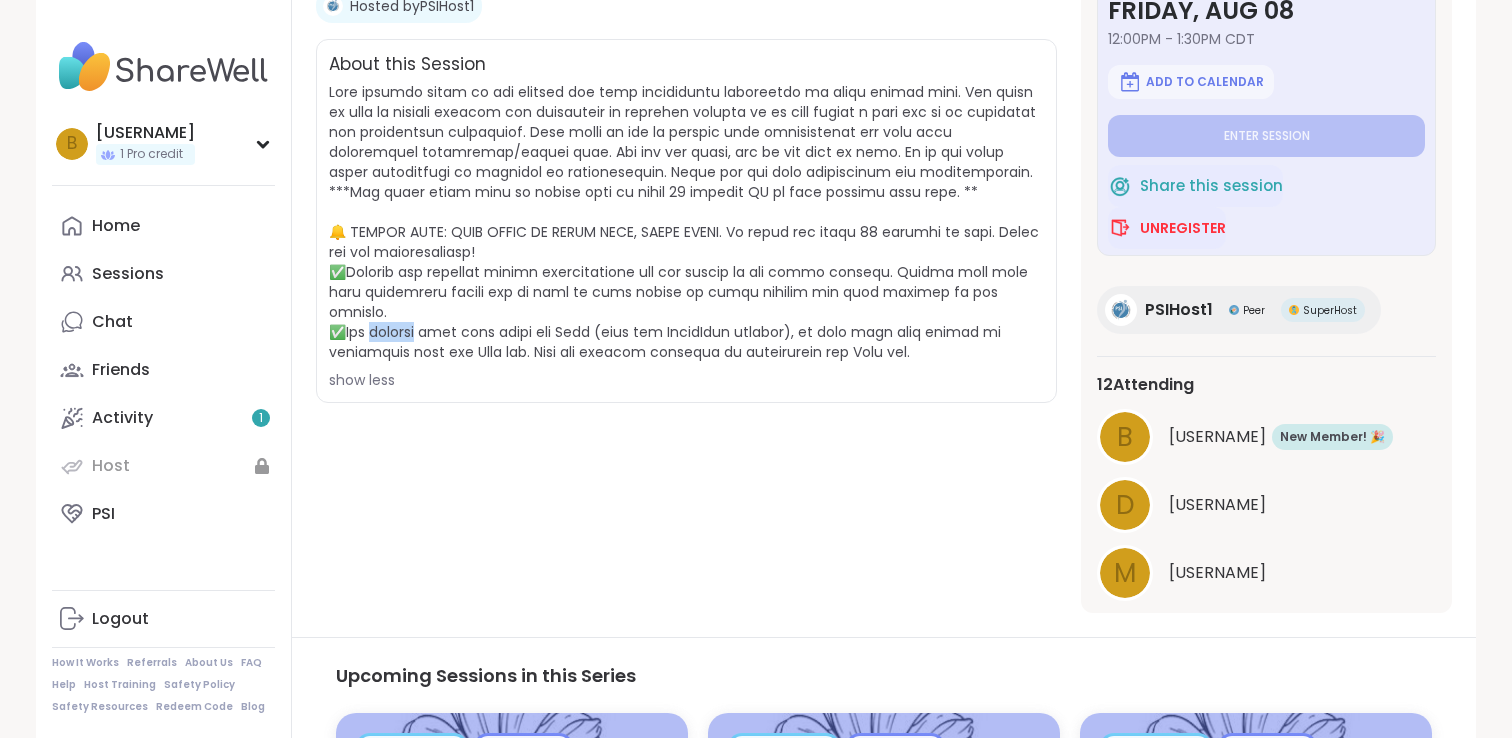 click at bounding box center (684, 222) 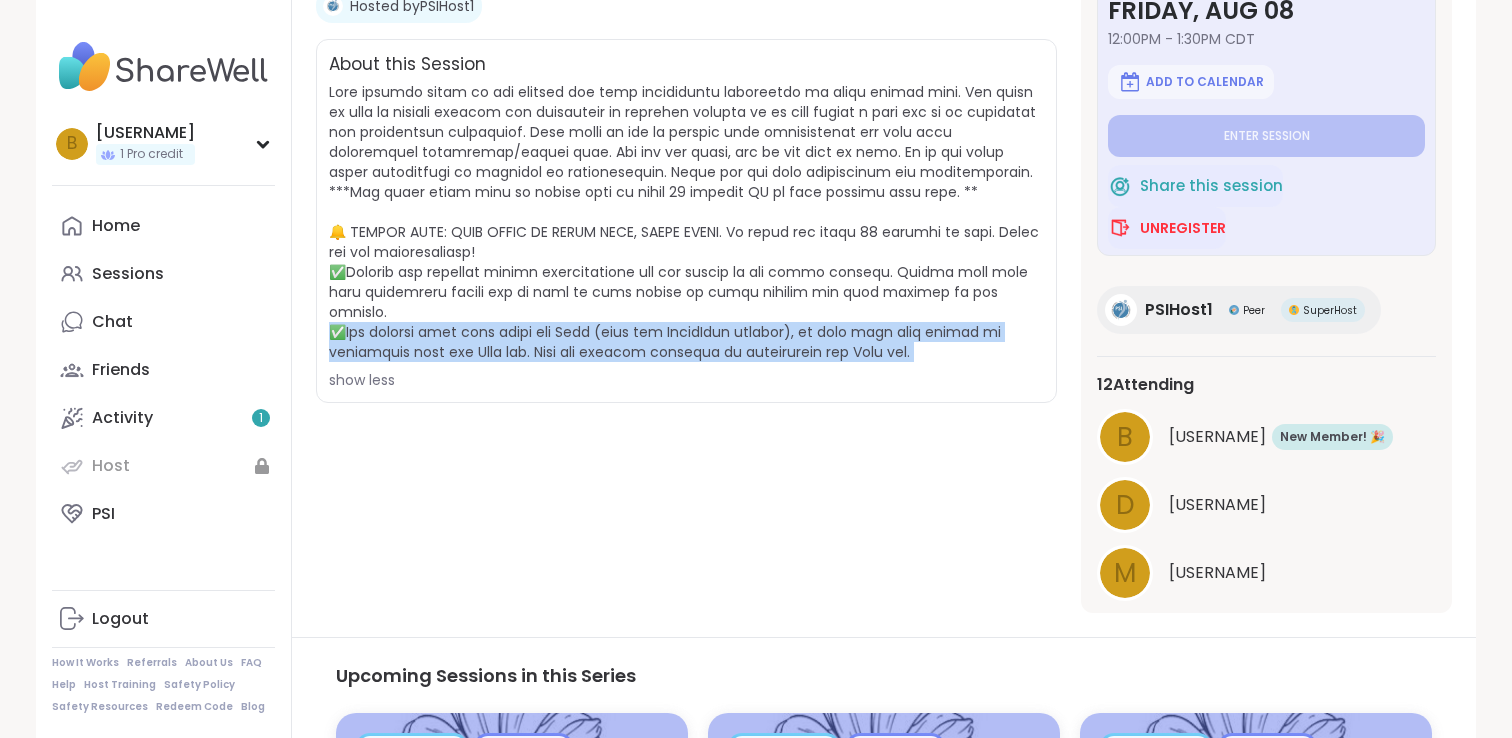 click at bounding box center [684, 222] 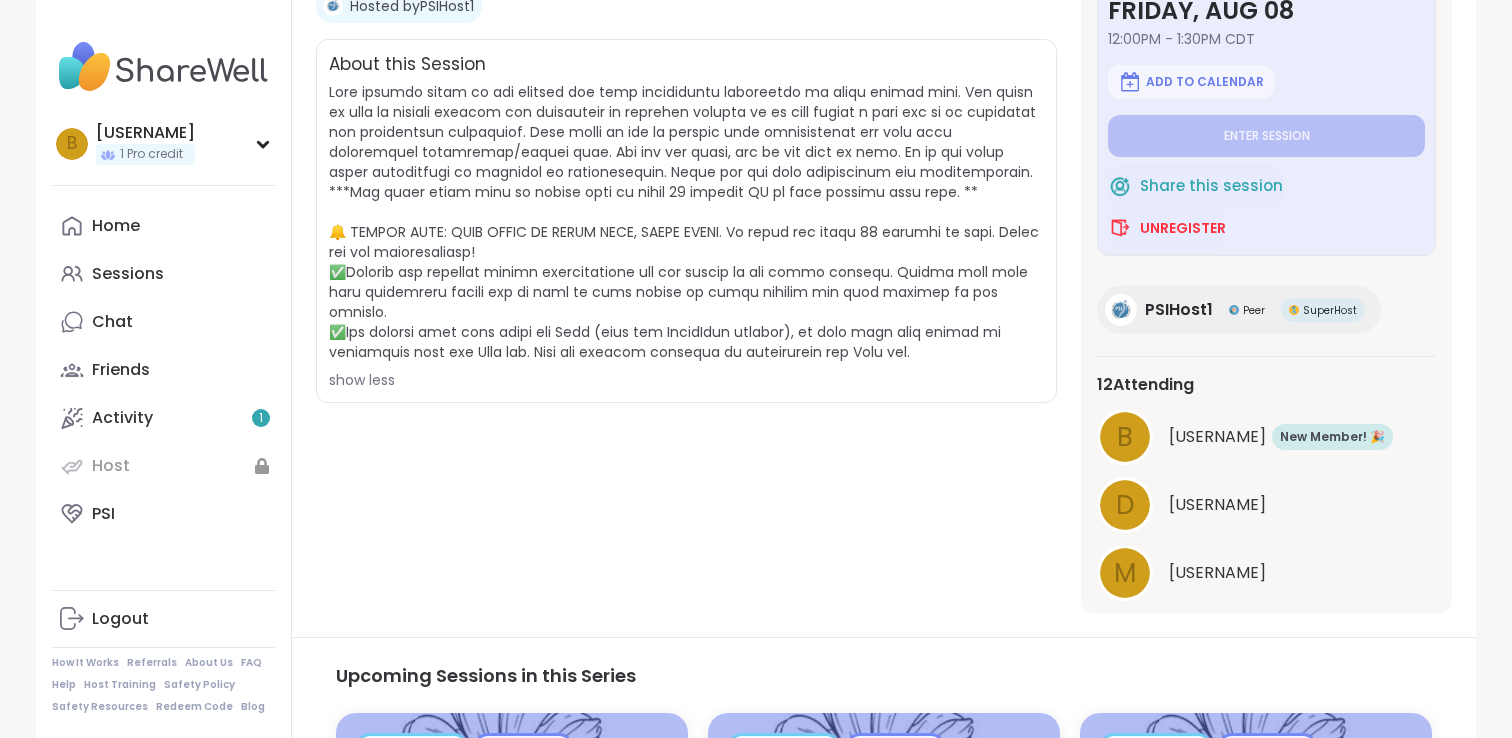 click at bounding box center (684, 222) 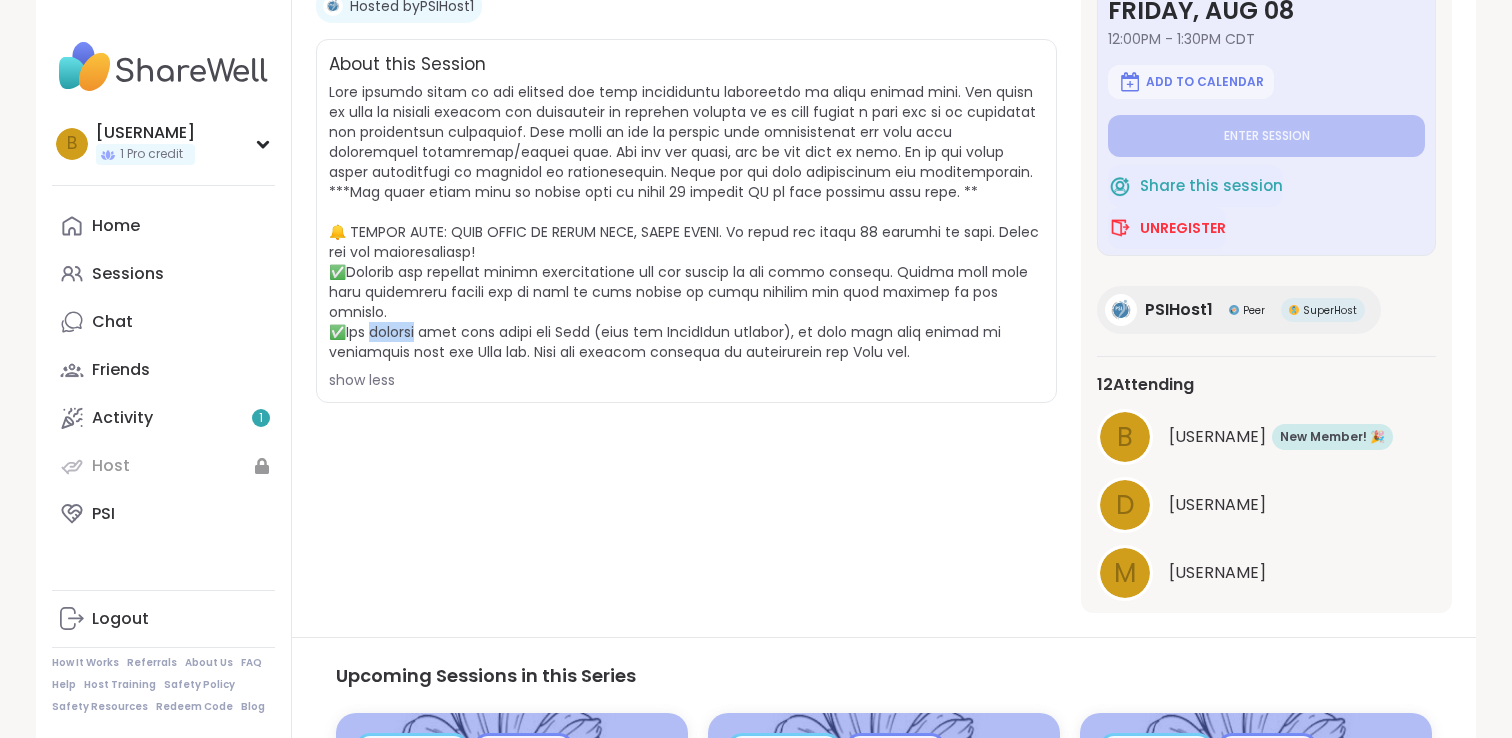 click at bounding box center (684, 222) 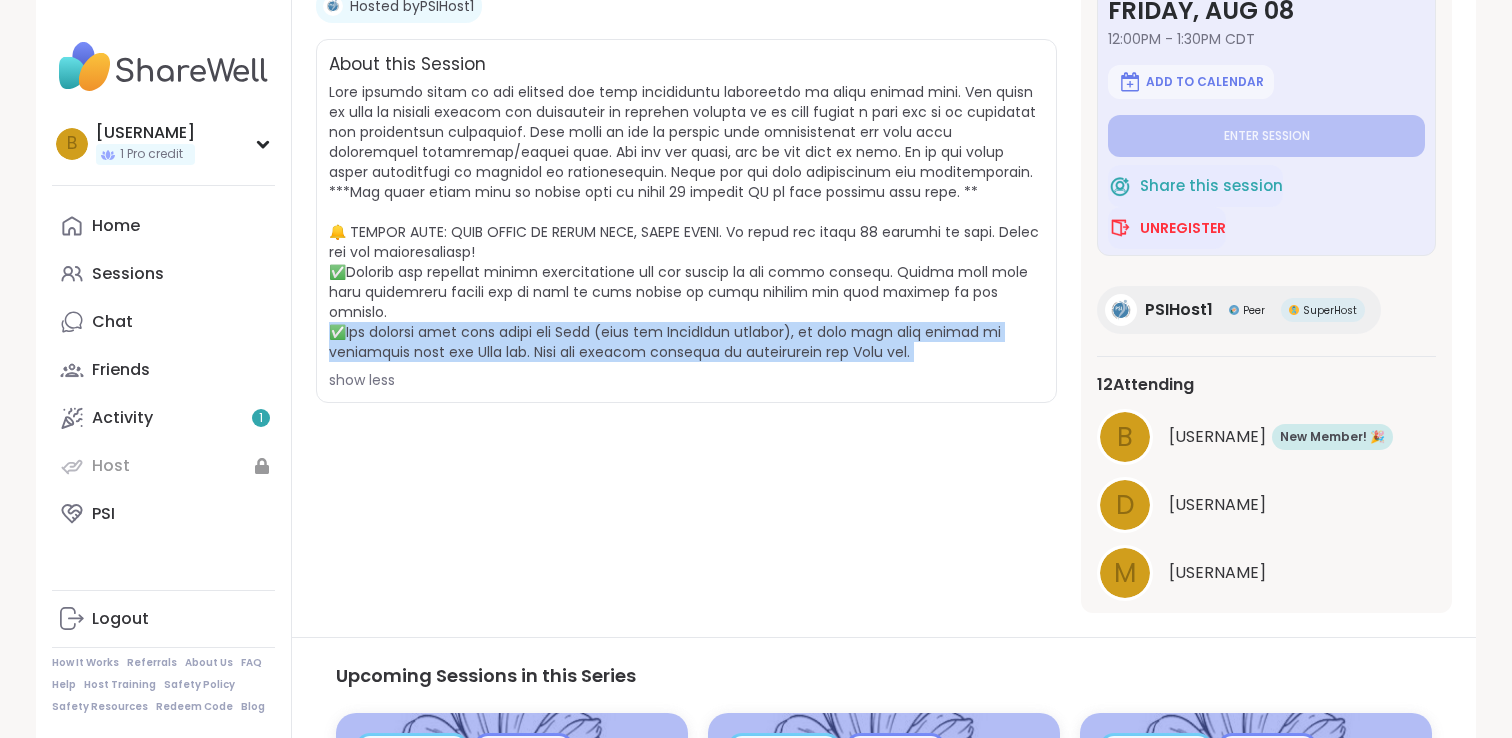 click at bounding box center (684, 222) 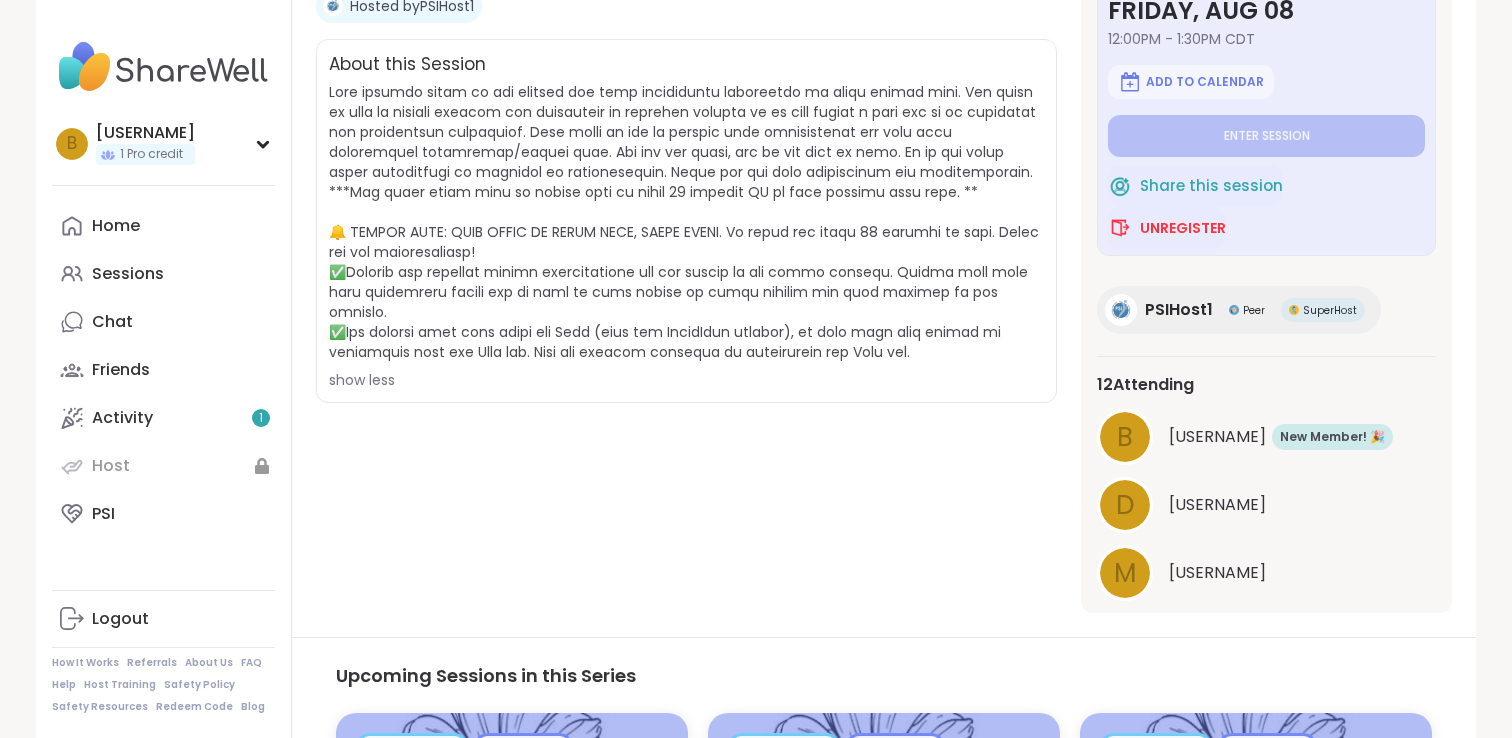 click at bounding box center [684, 222] 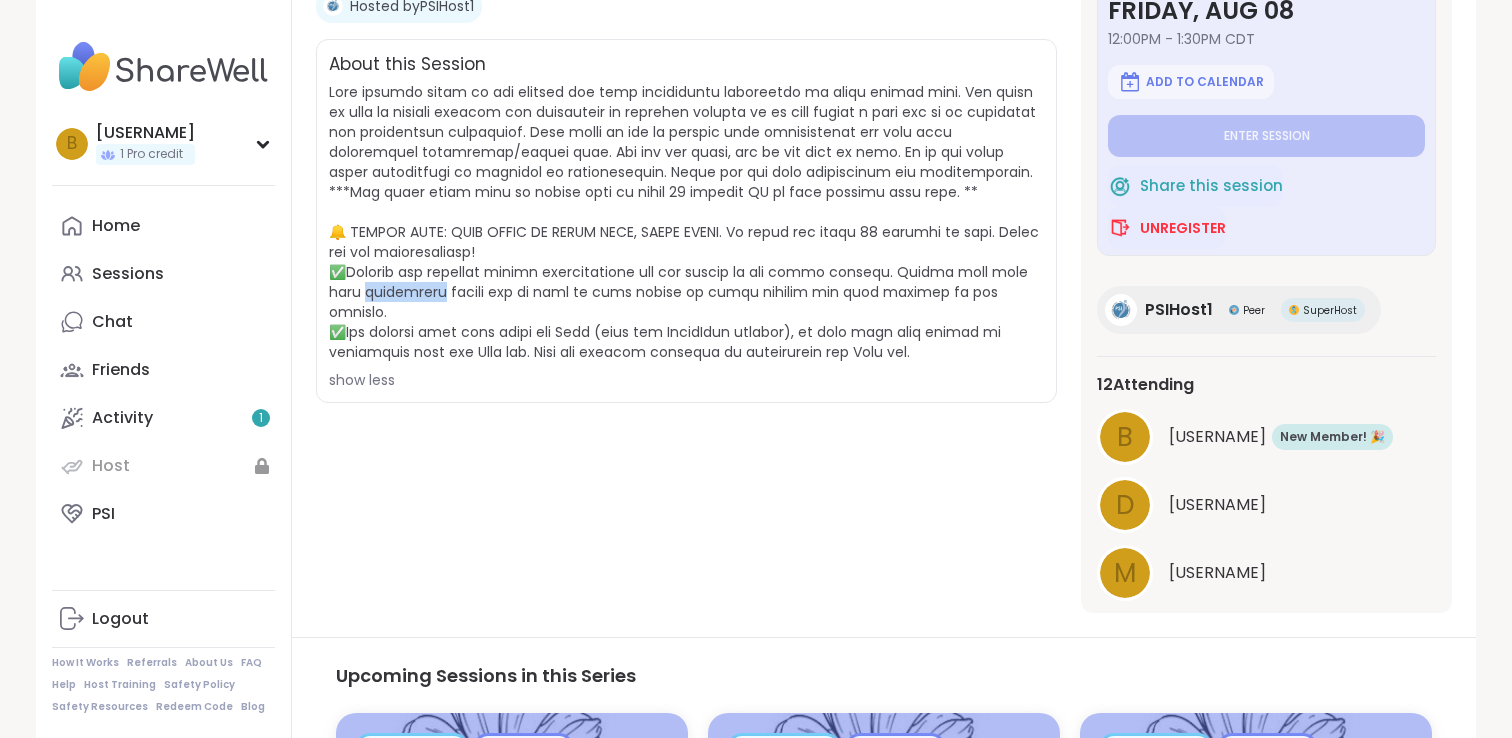 click at bounding box center [684, 222] 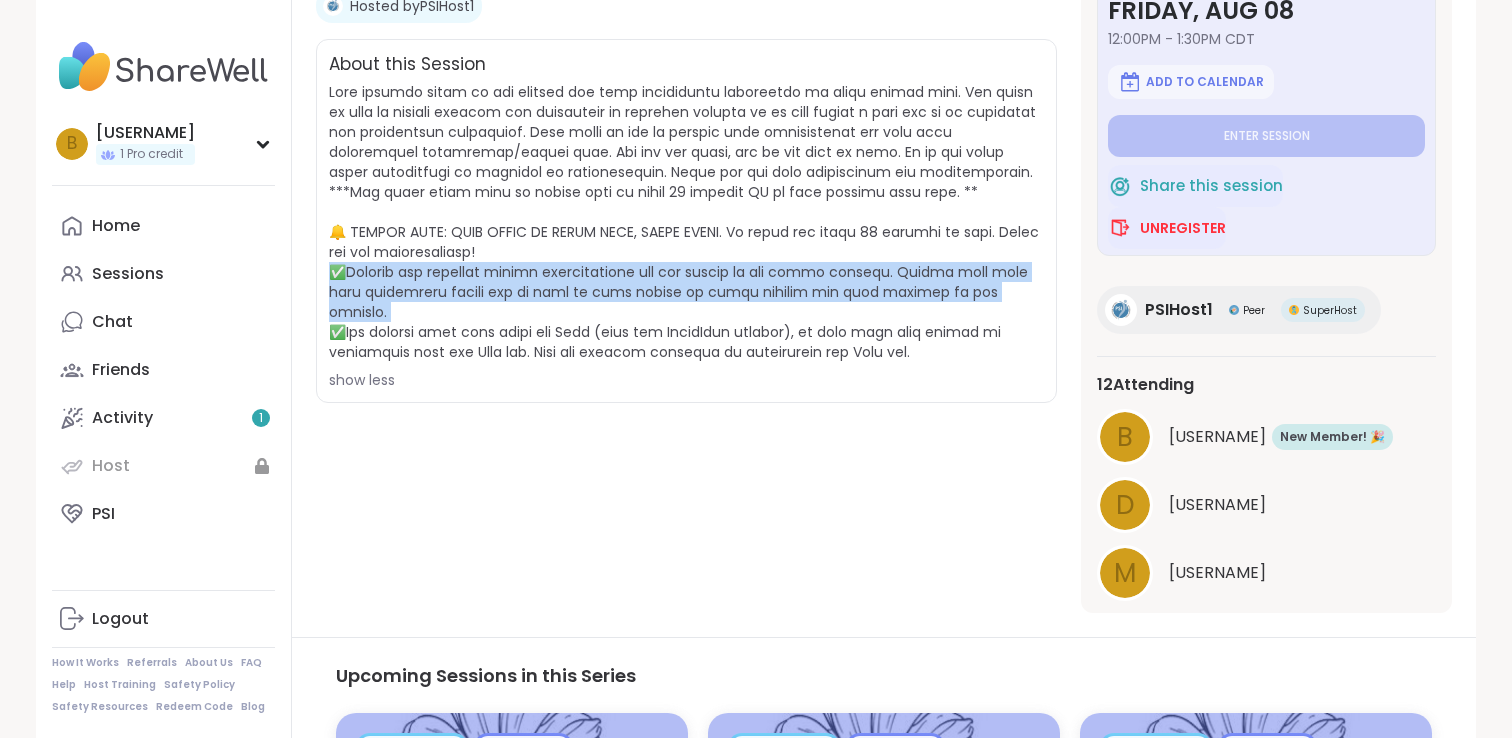 click at bounding box center [684, 222] 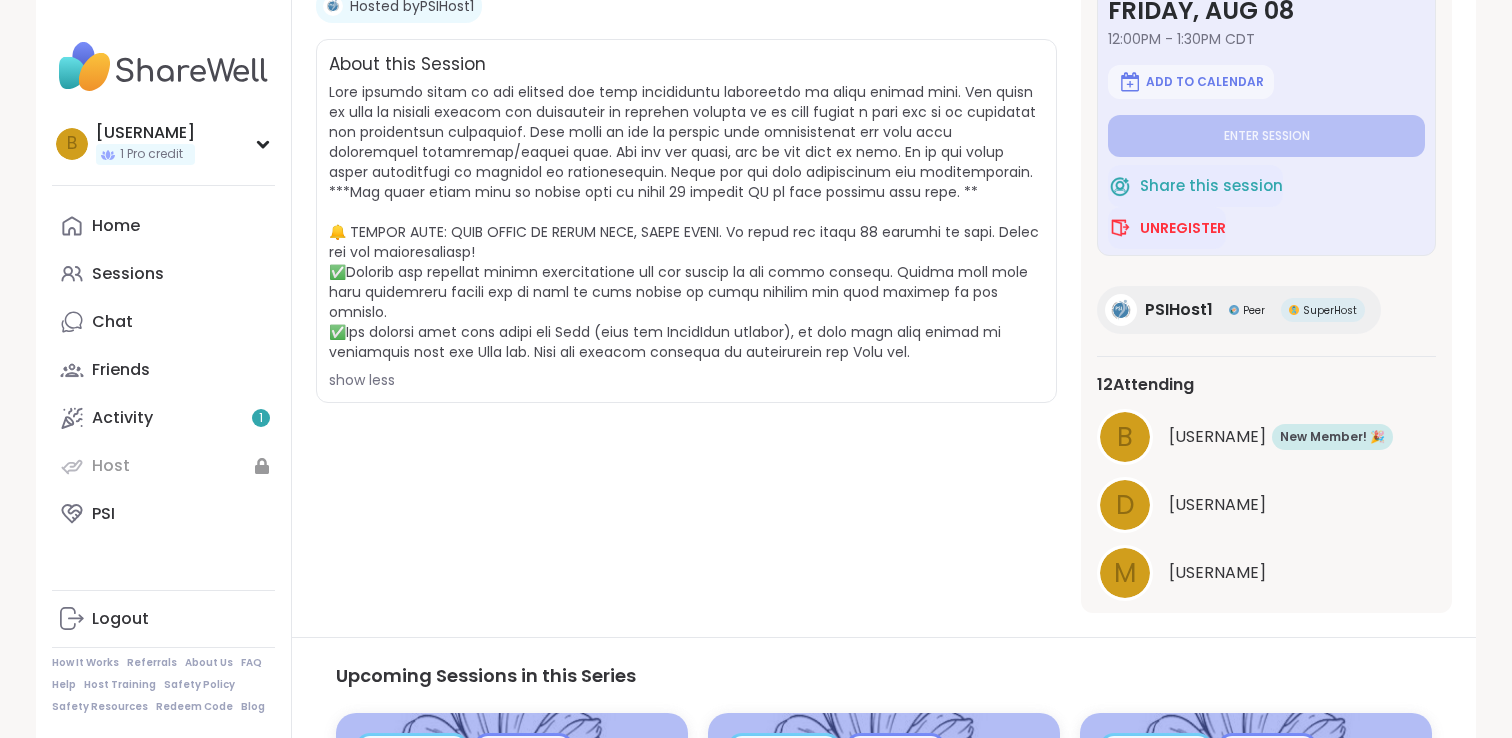 click at bounding box center [684, 222] 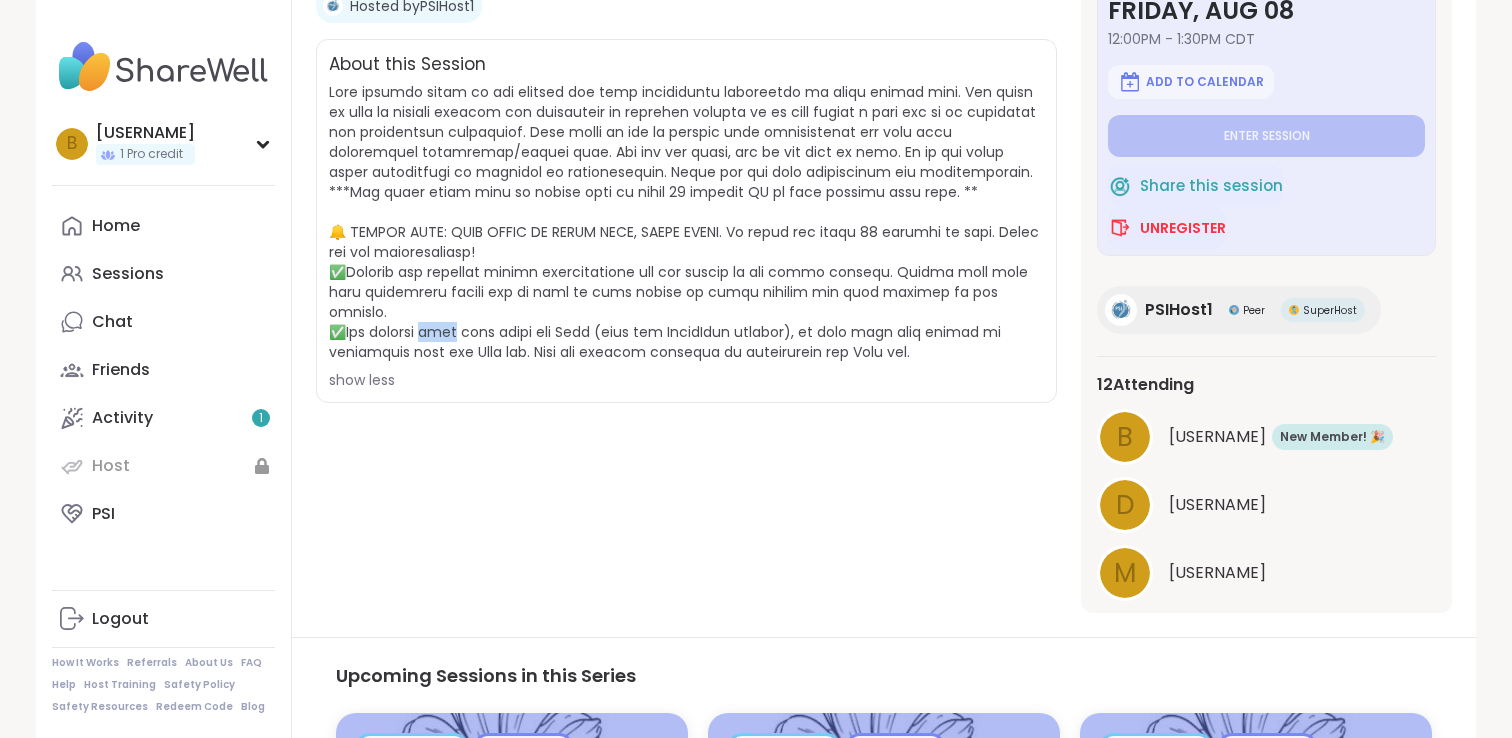 click at bounding box center (684, 222) 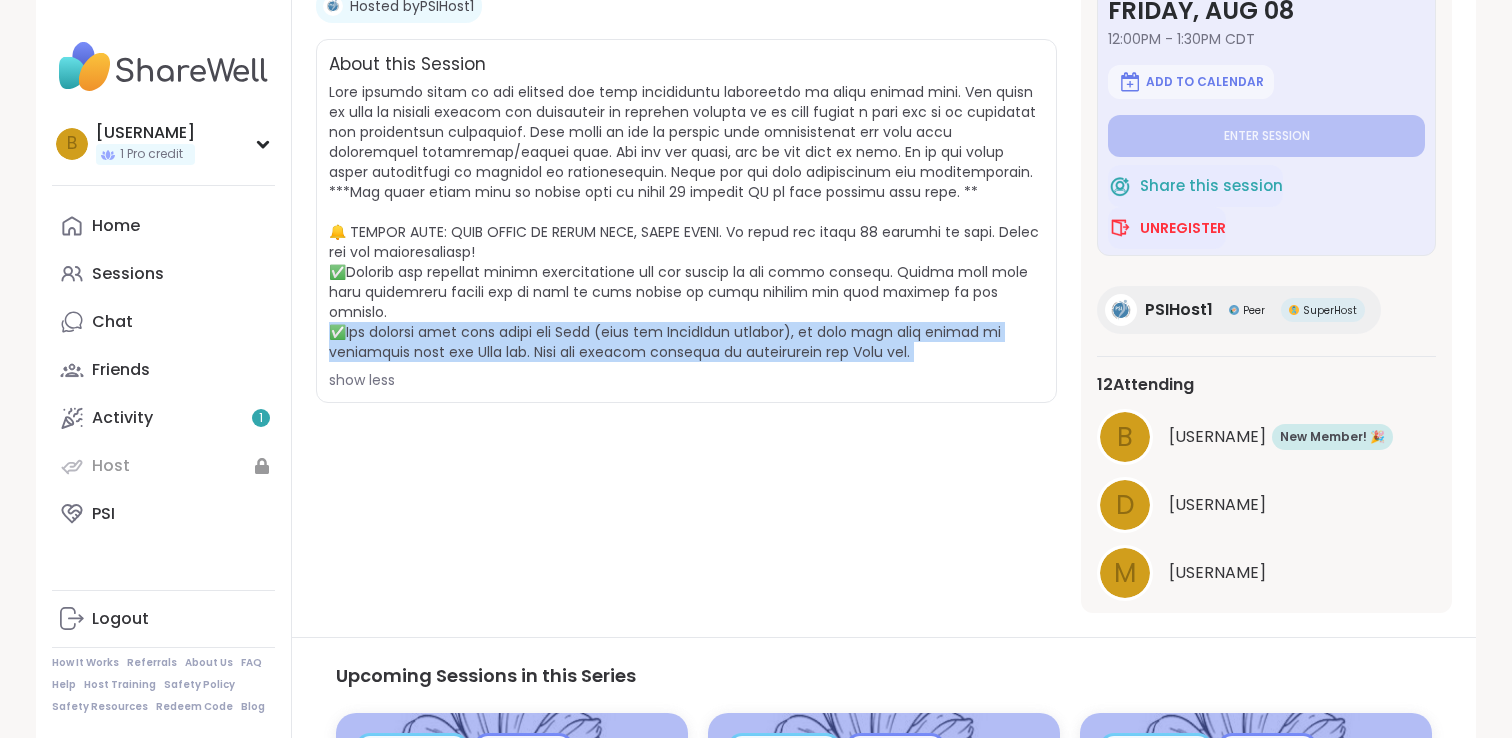 click at bounding box center [684, 222] 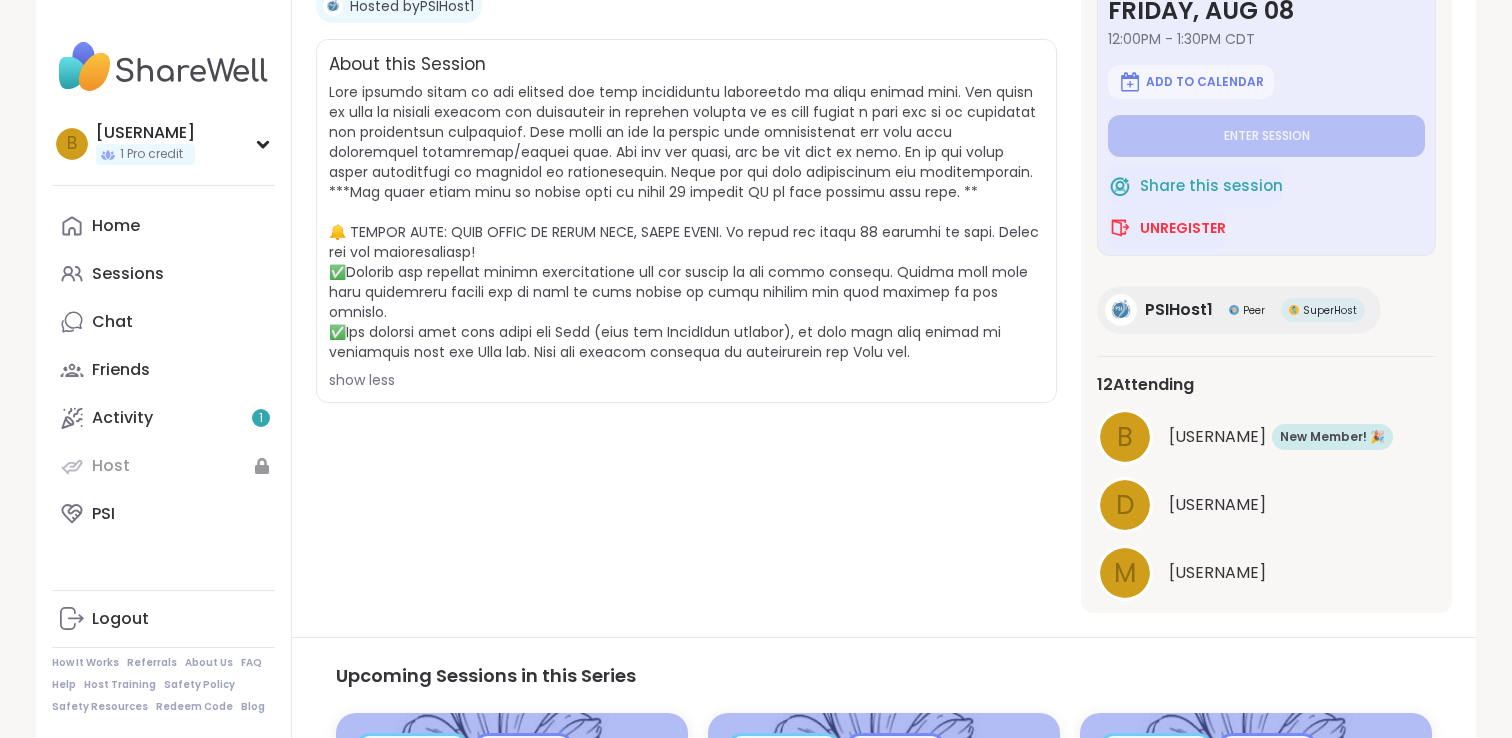 click at bounding box center (684, 222) 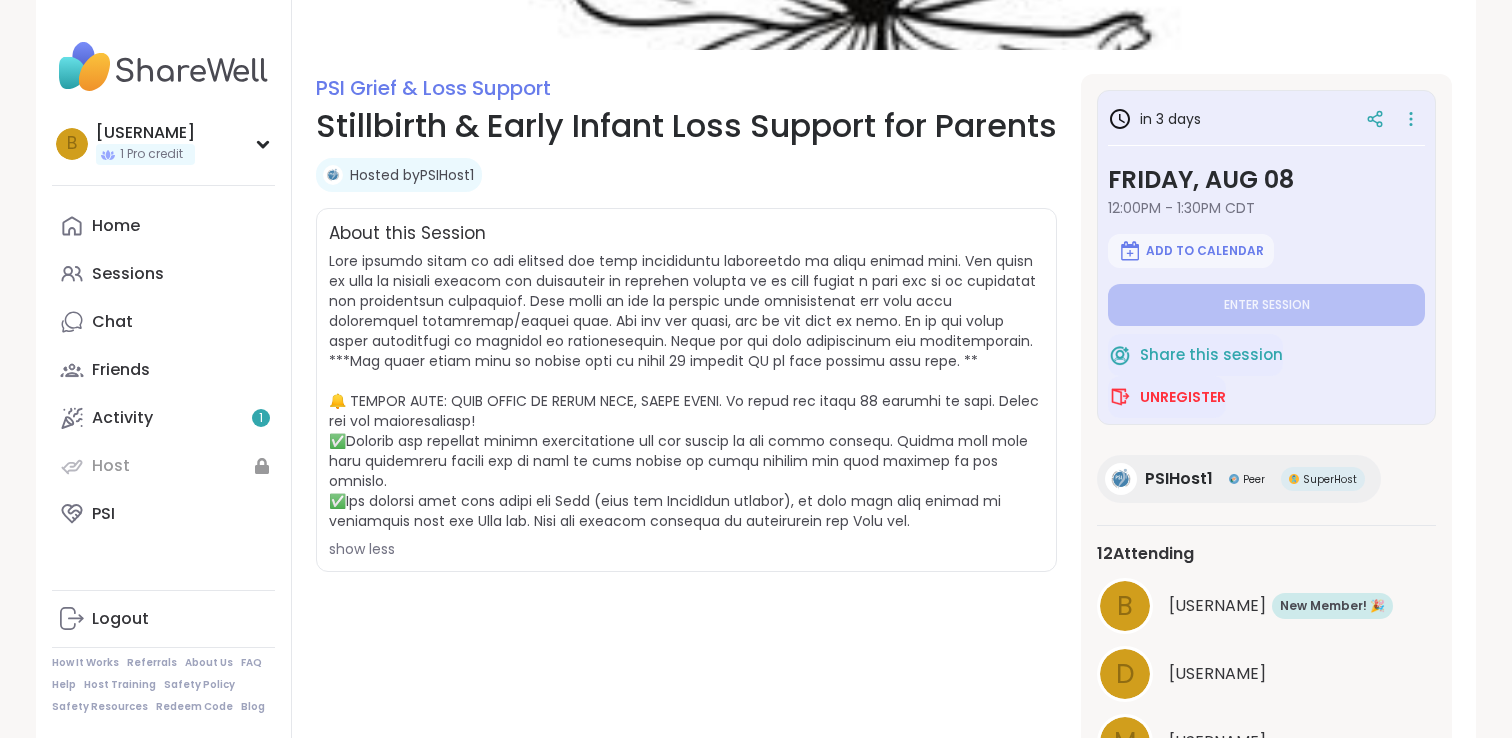 scroll, scrollTop: 177, scrollLeft: 0, axis: vertical 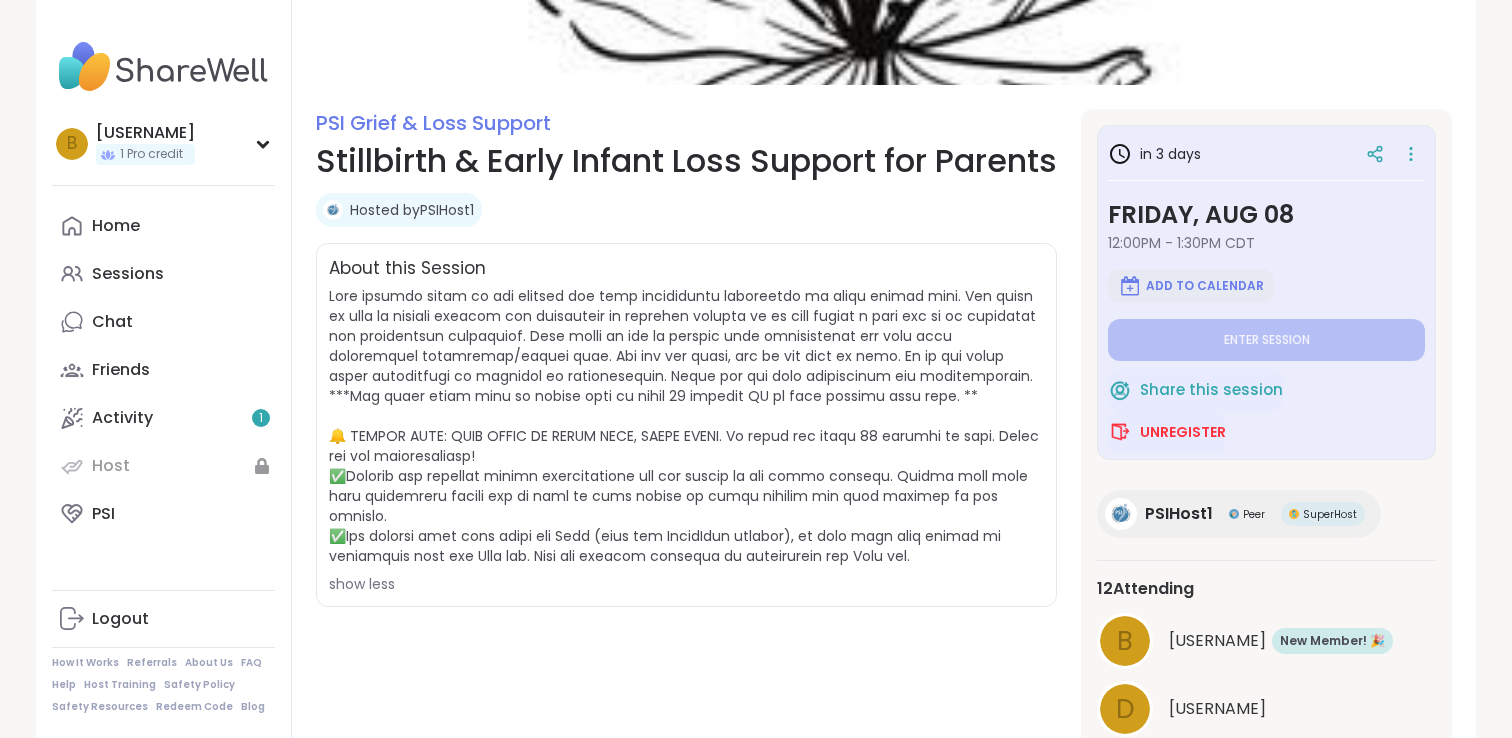 click on "Add to Calendar" at bounding box center (1191, 286) 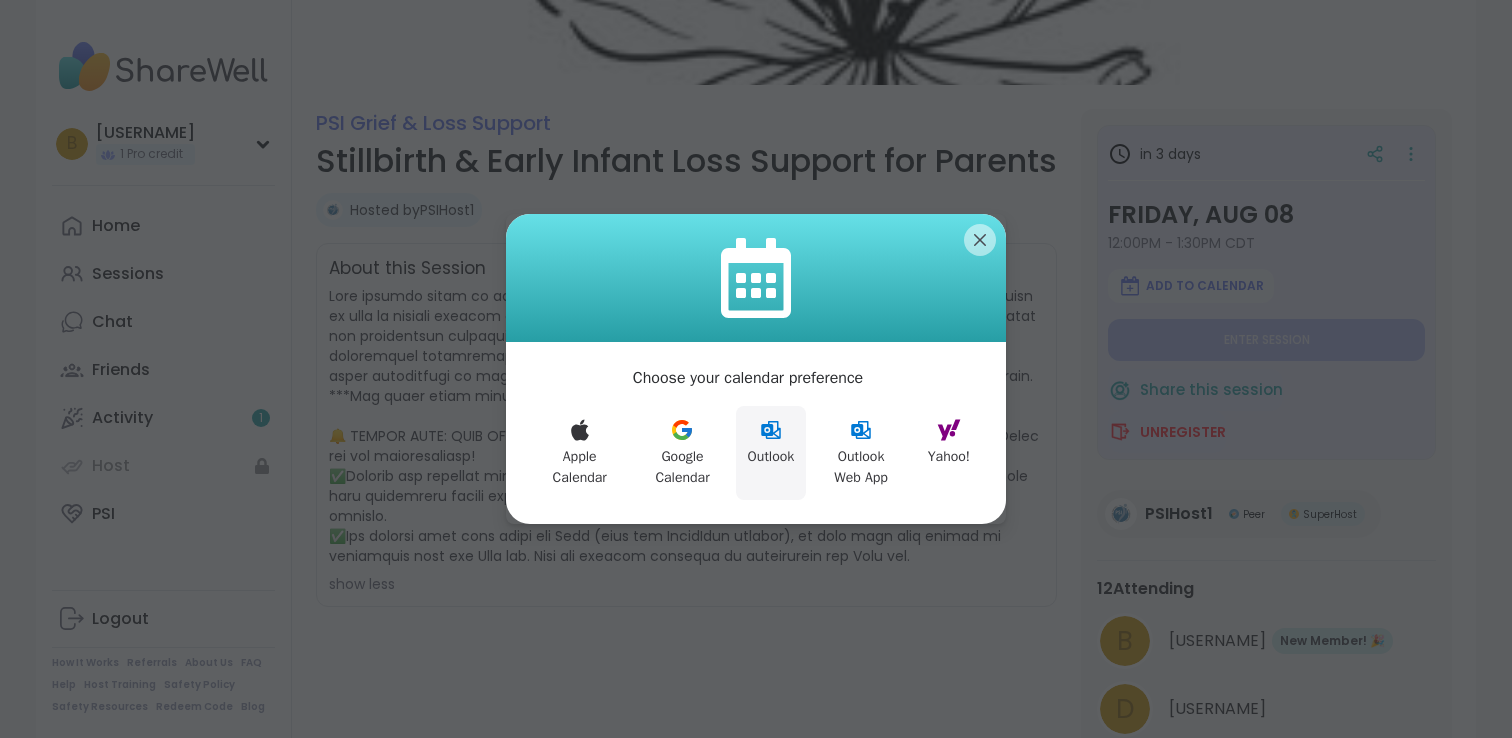 click on "Outlook" at bounding box center [771, 453] 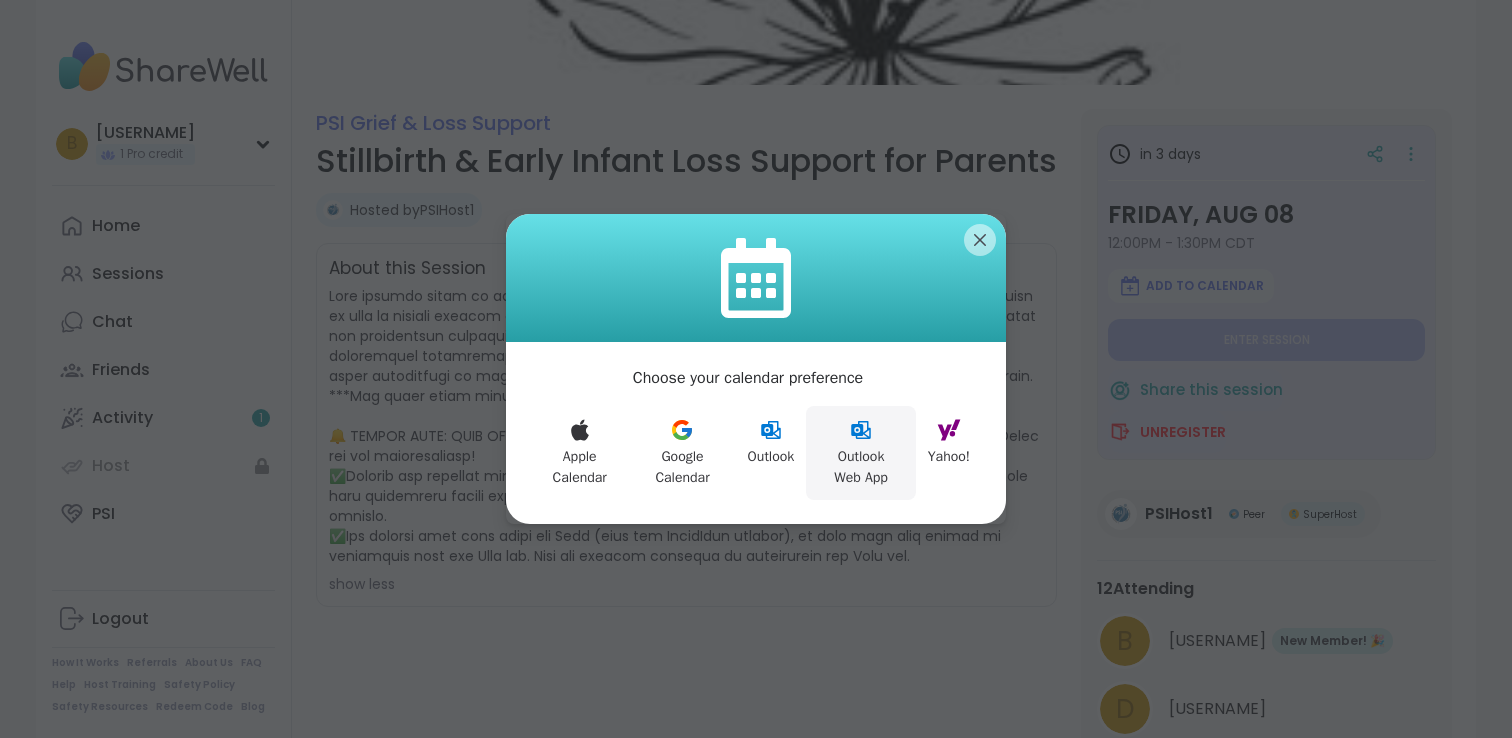 click on "Outlook Web App" at bounding box center [860, 453] 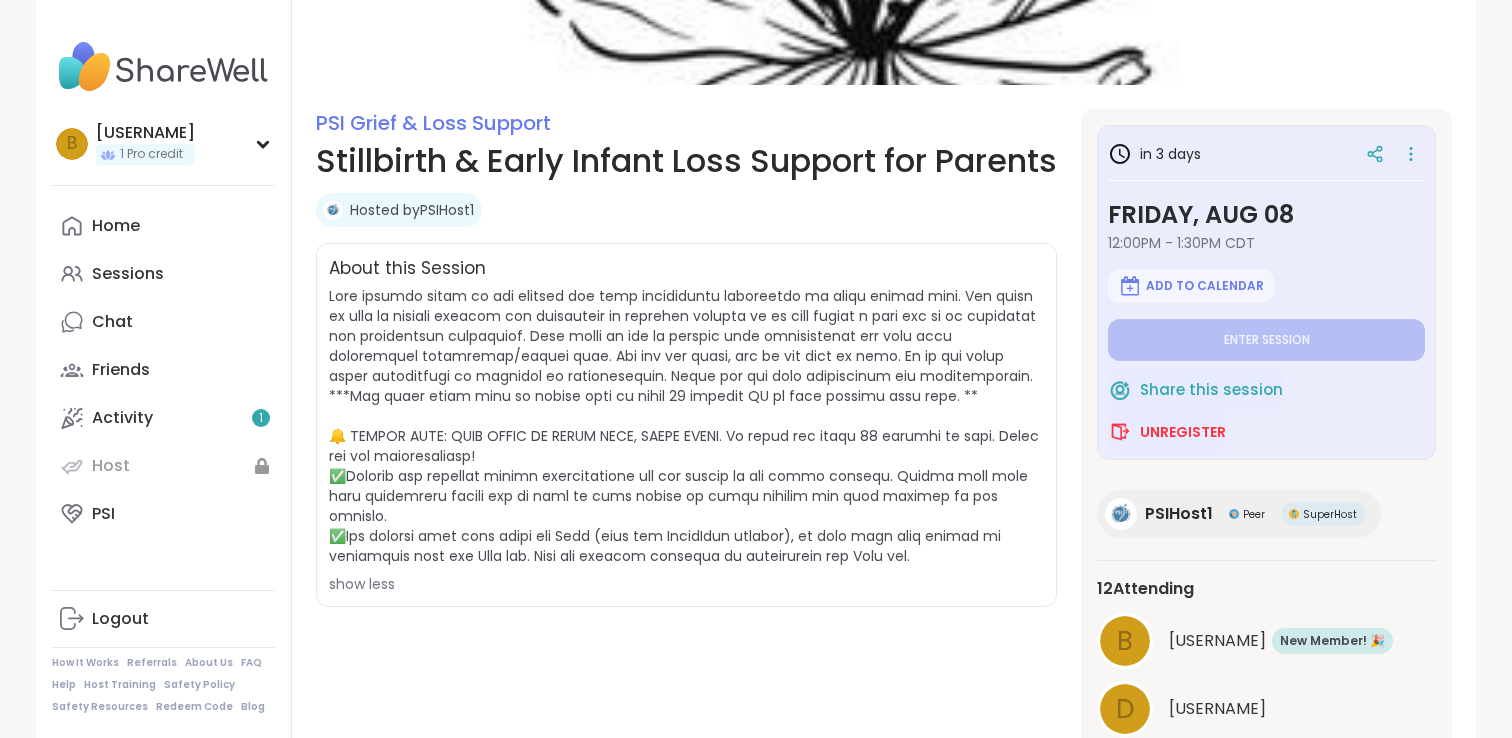 click at bounding box center [684, 426] 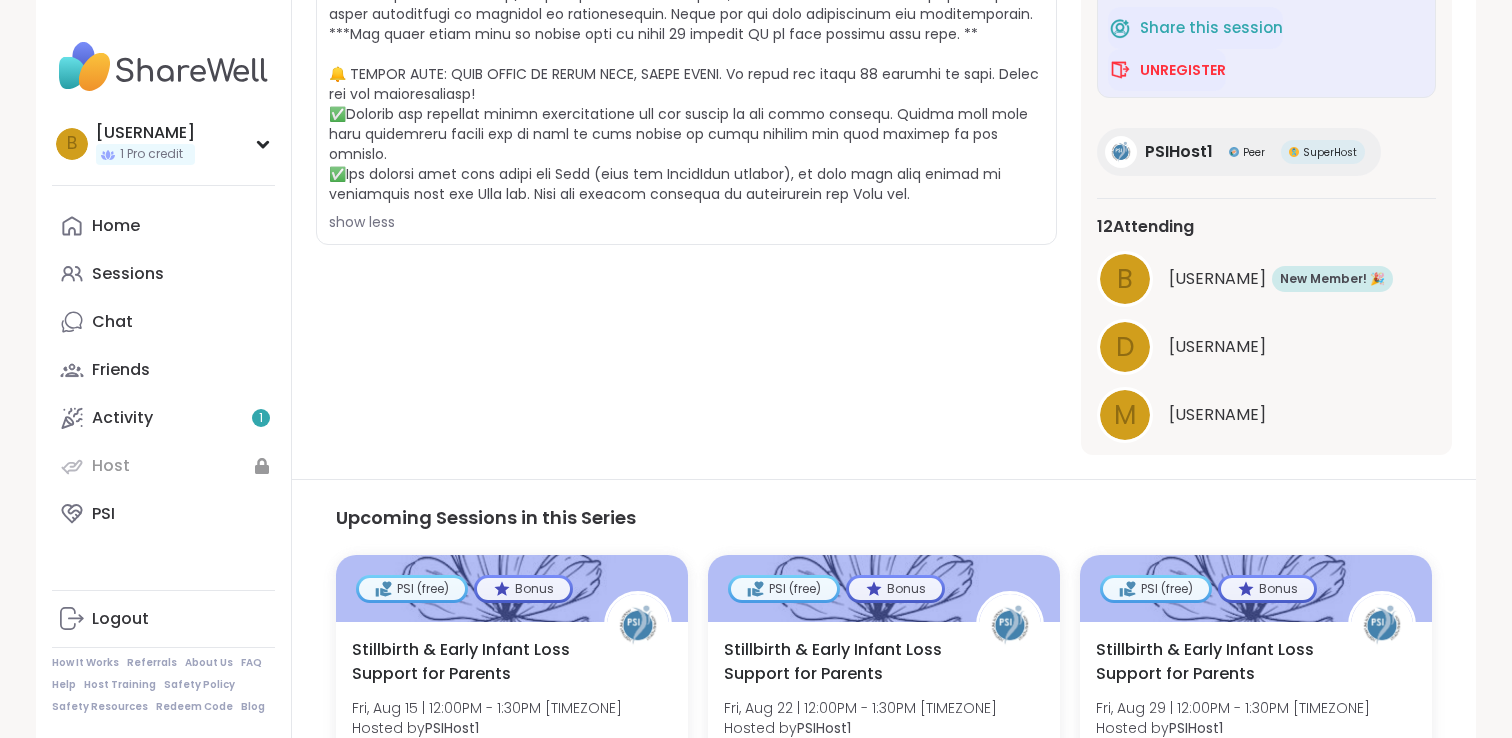 scroll, scrollTop: 557, scrollLeft: 0, axis: vertical 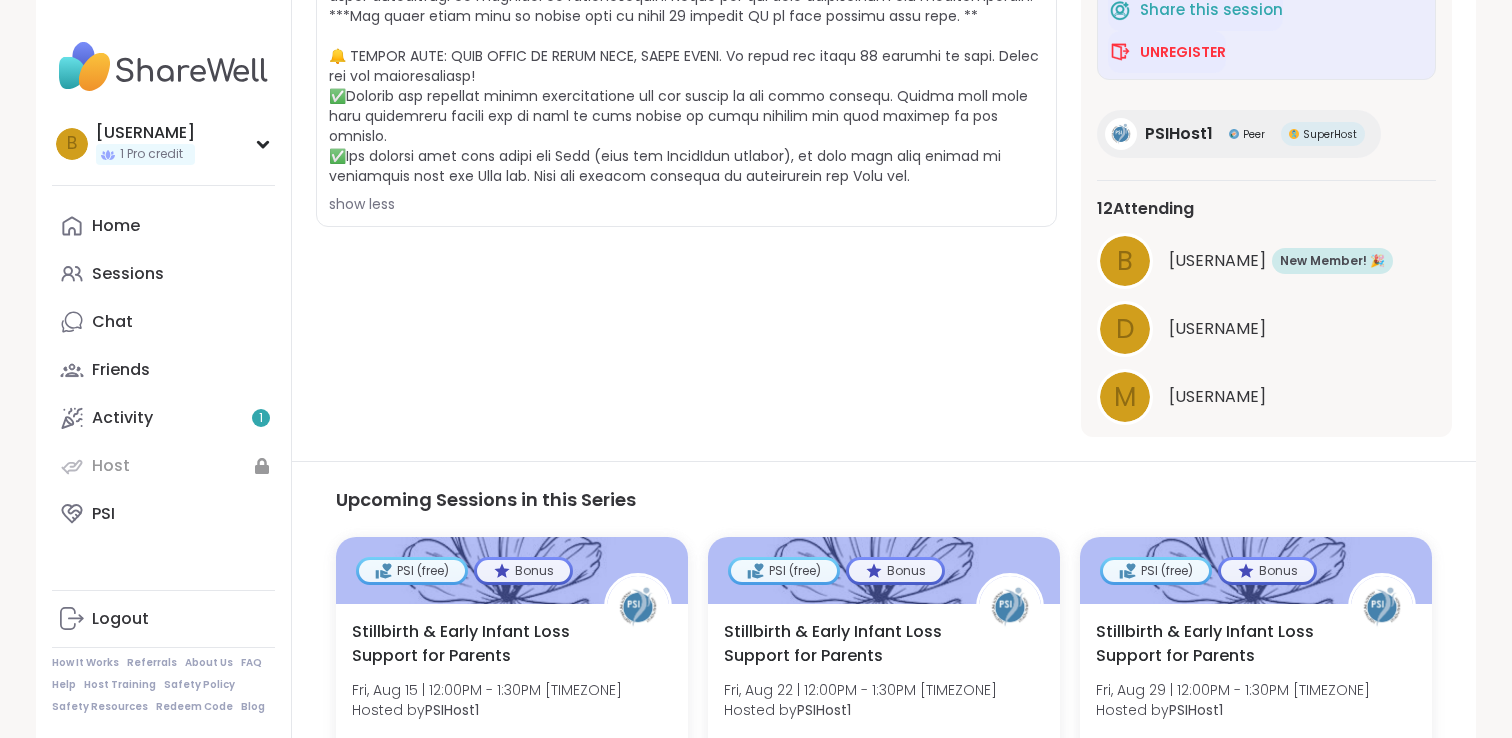 click on "12  Attending" at bounding box center (1145, 209) 